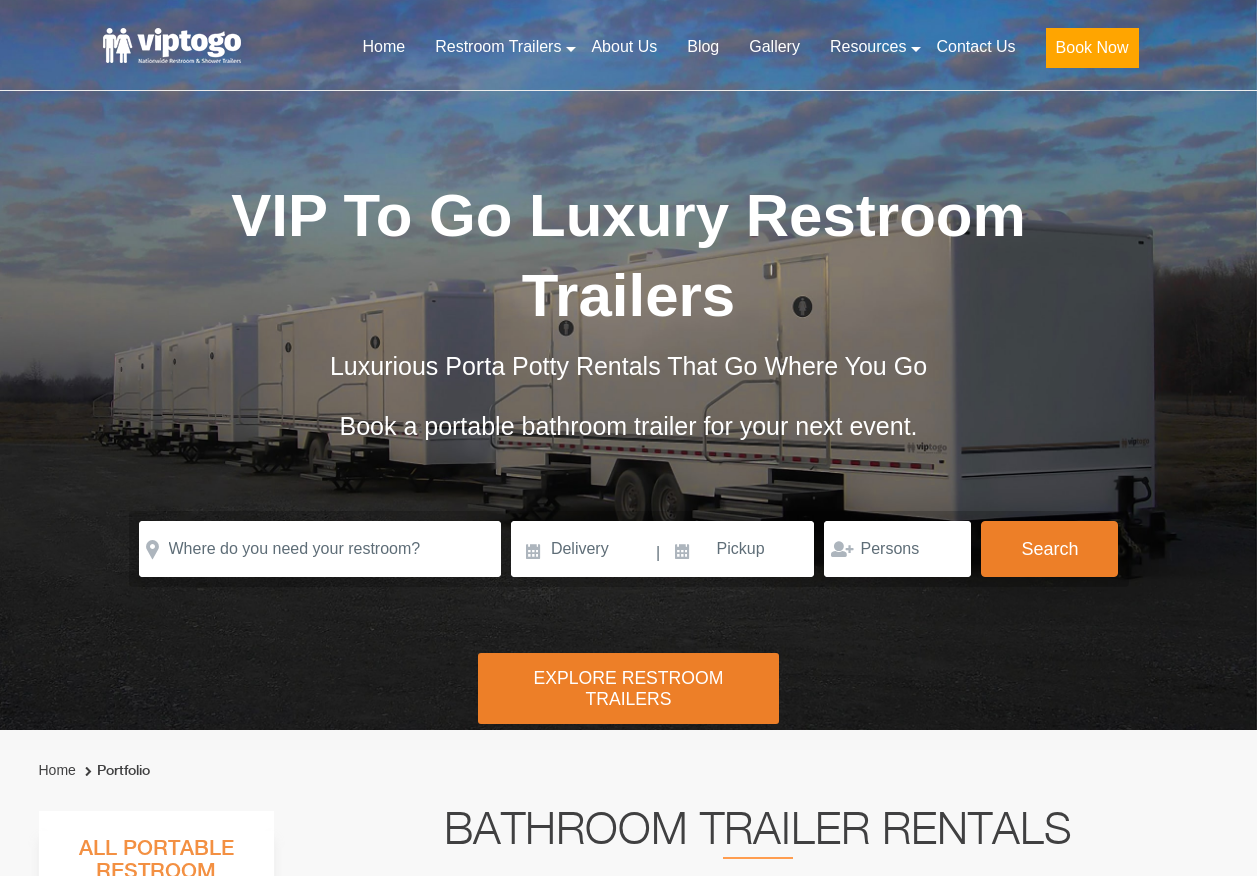 scroll, scrollTop: 0, scrollLeft: 0, axis: both 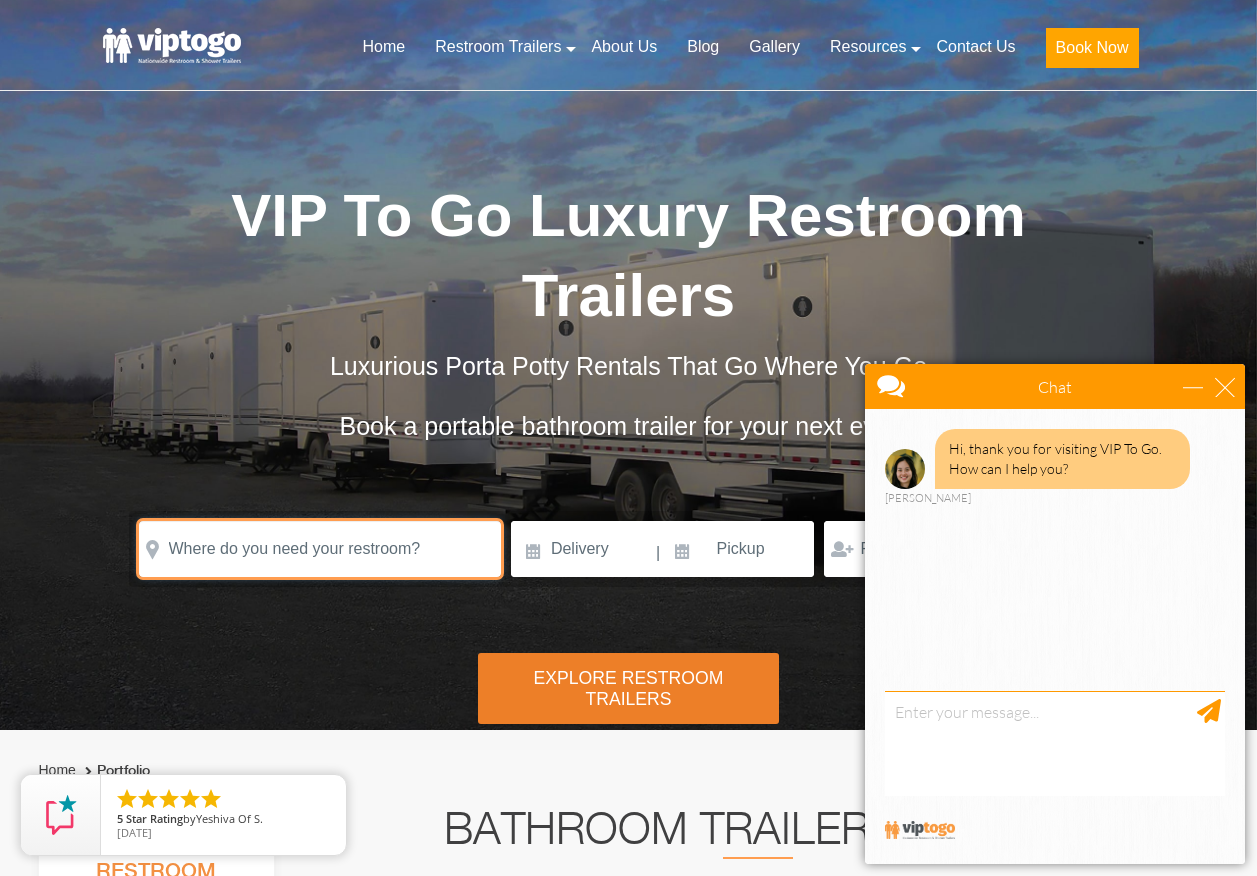 click at bounding box center (320, 549) 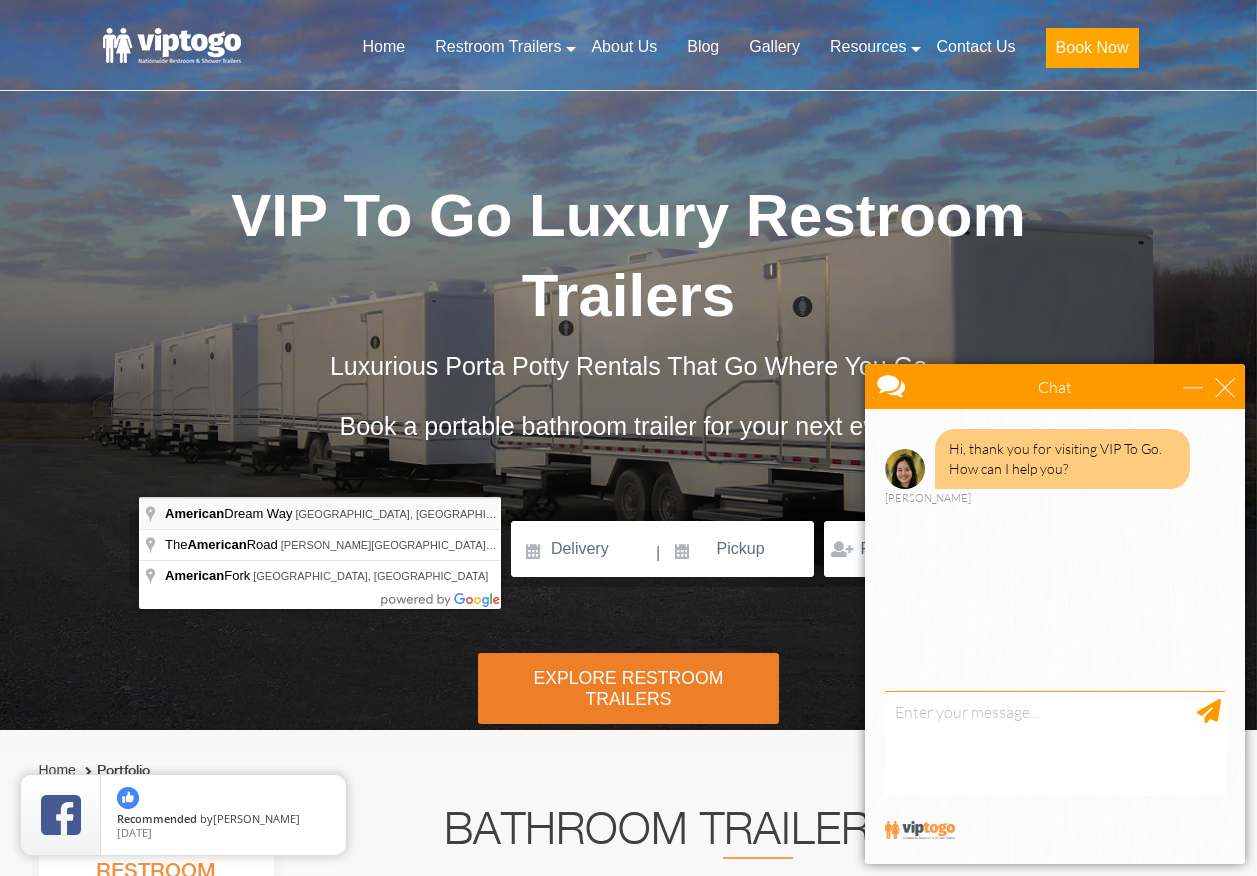 type on "American Dream Way, [GEOGRAPHIC_DATA], [GEOGRAPHIC_DATA], [GEOGRAPHIC_DATA]" 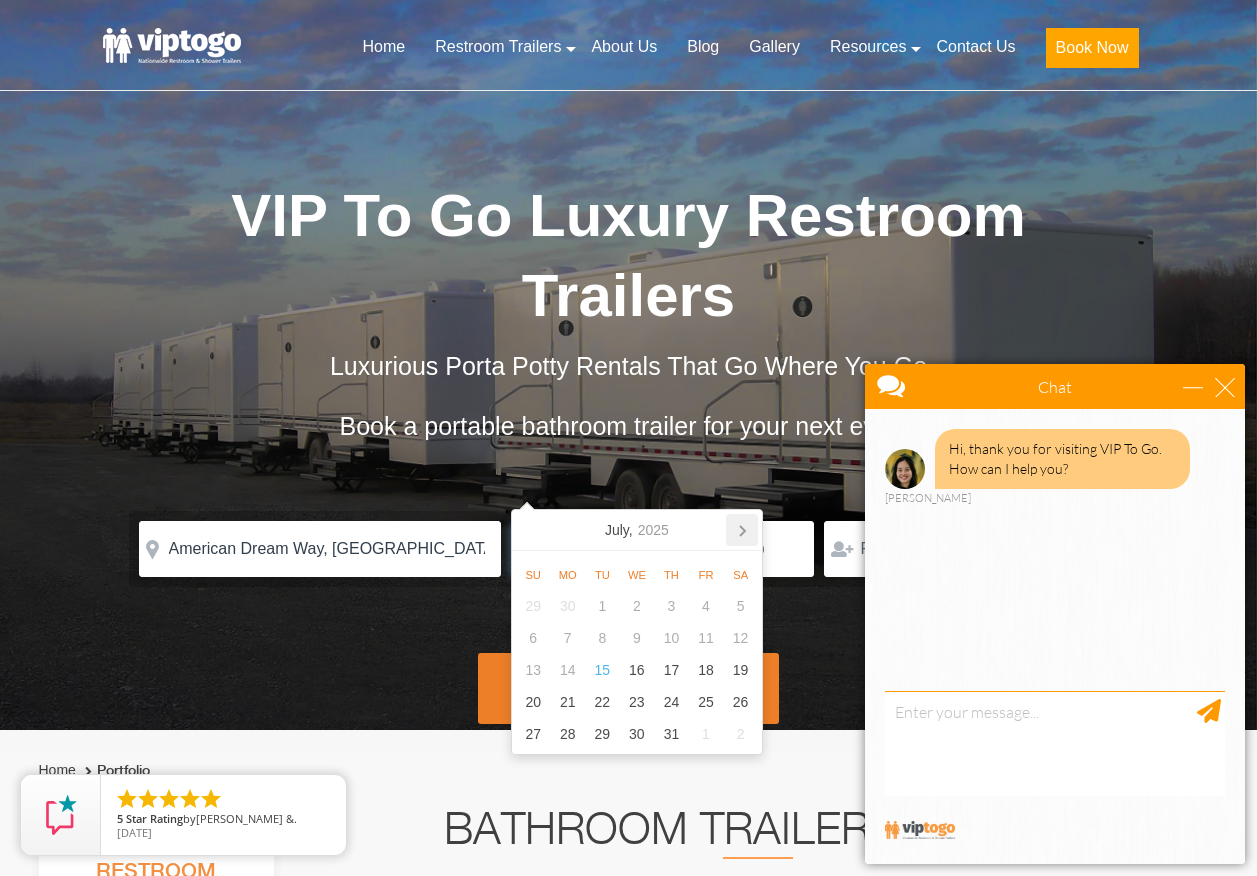 click 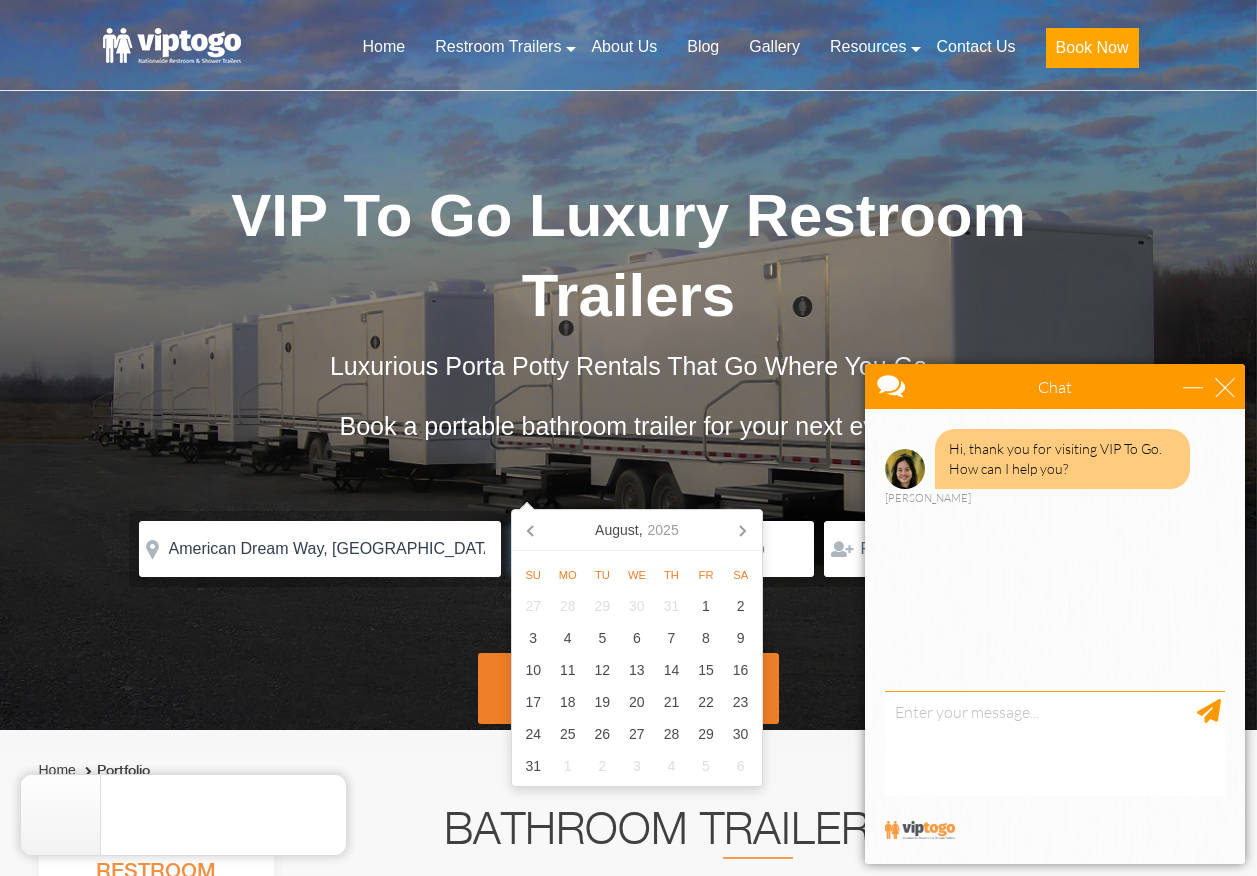 click 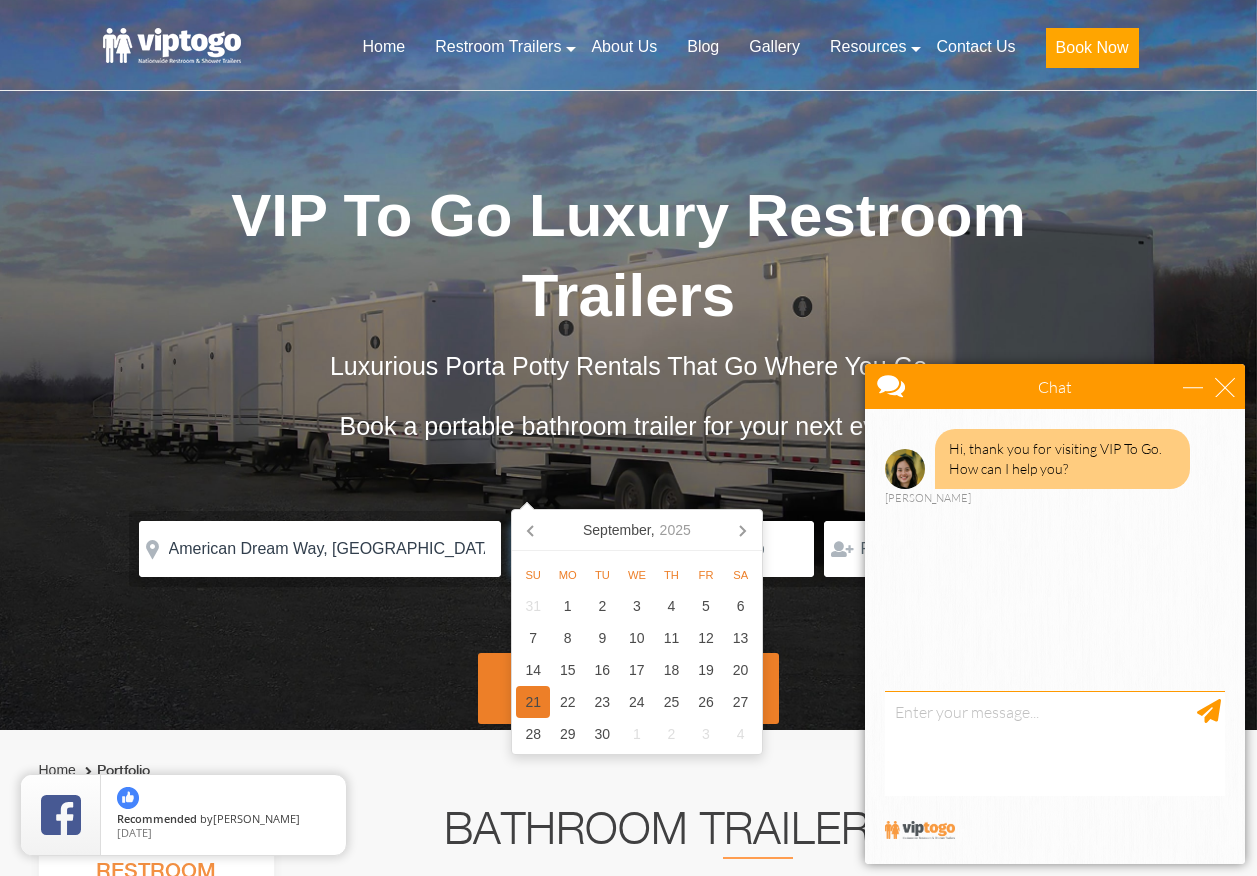 click on "21" at bounding box center (533, 702) 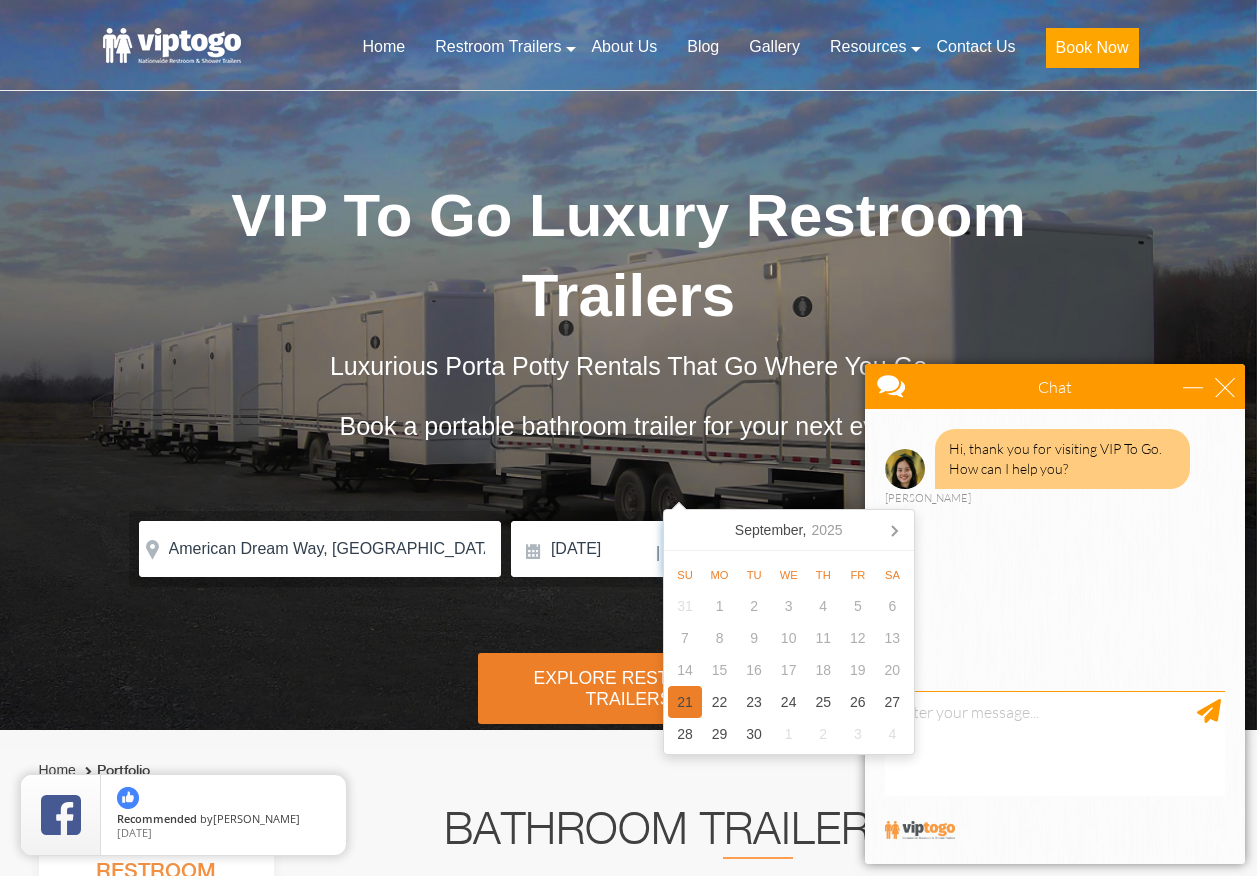 click on "21" at bounding box center [685, 702] 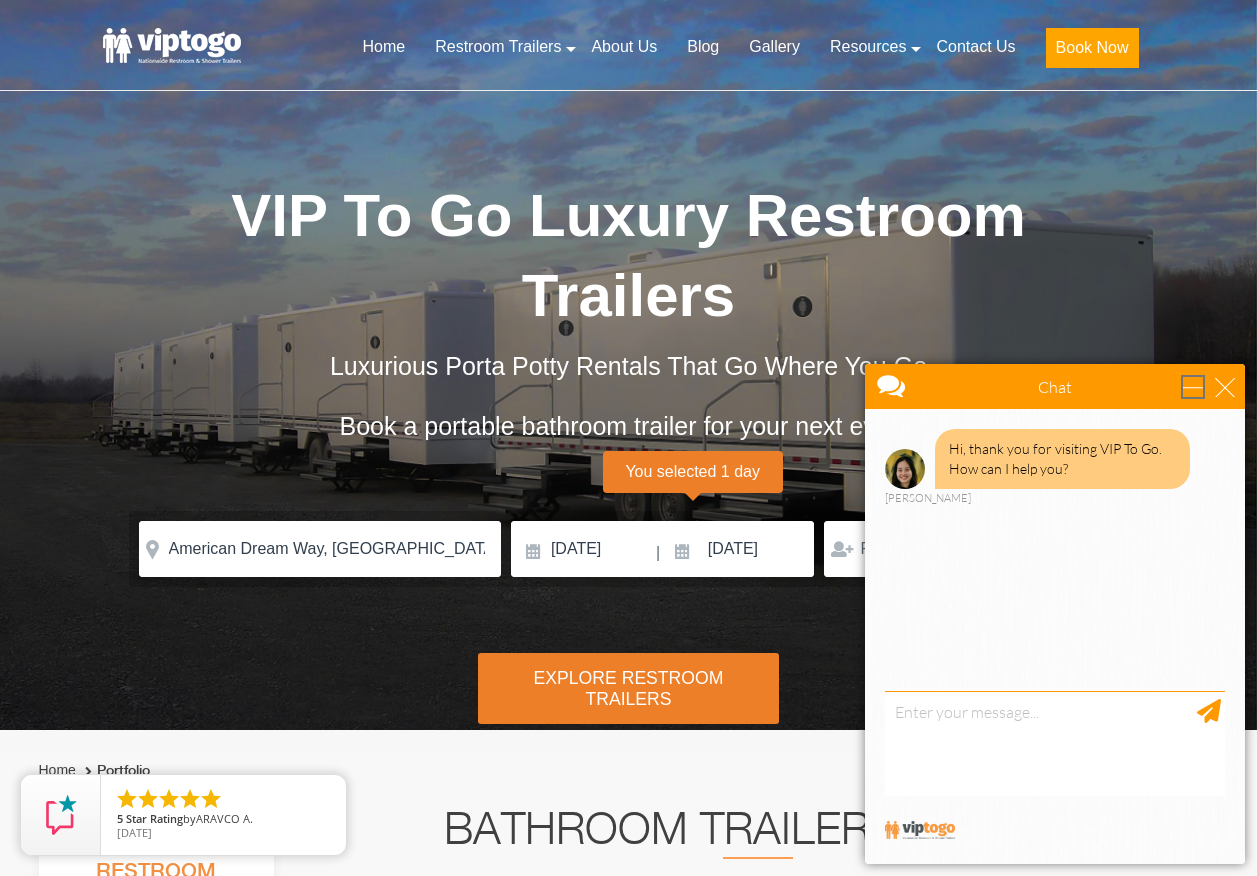 click at bounding box center [1193, 387] 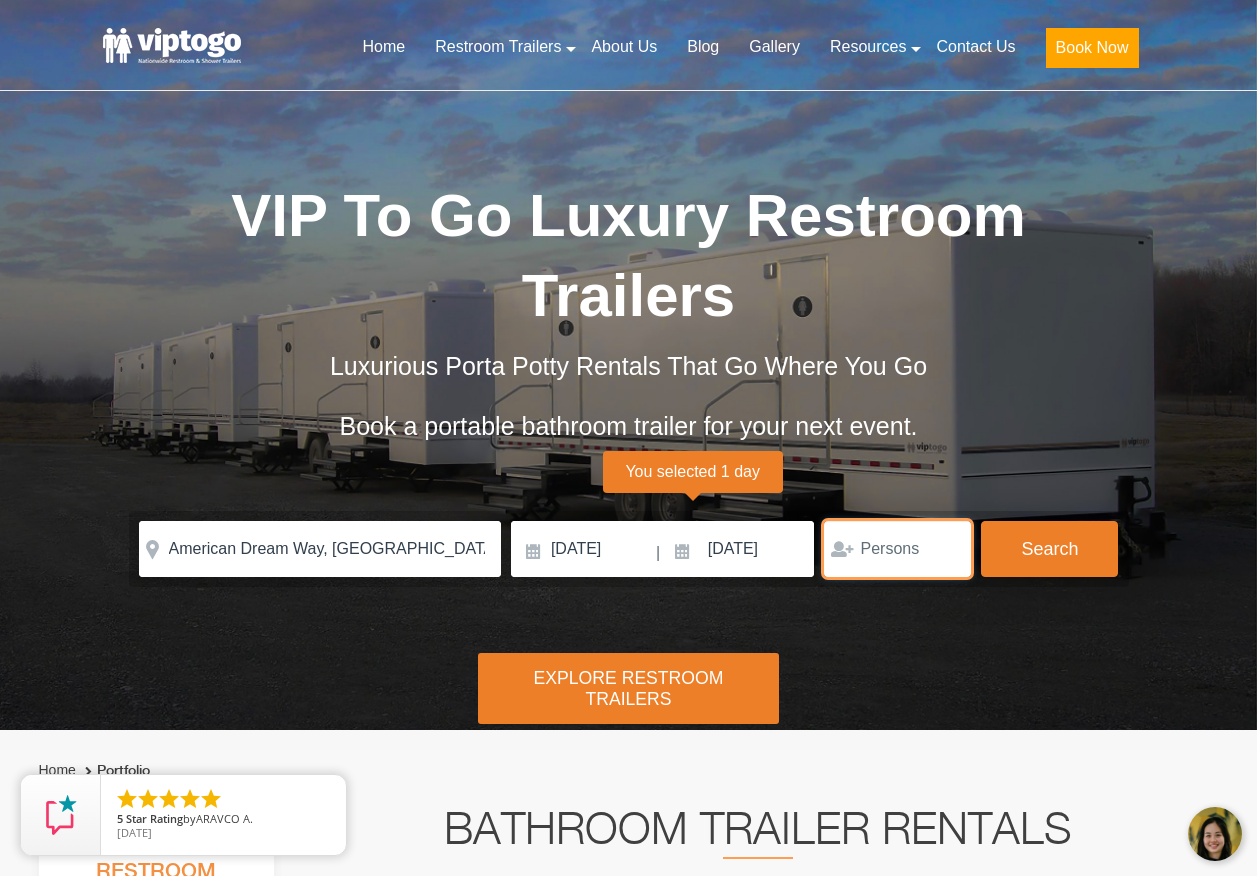 click at bounding box center (897, 549) 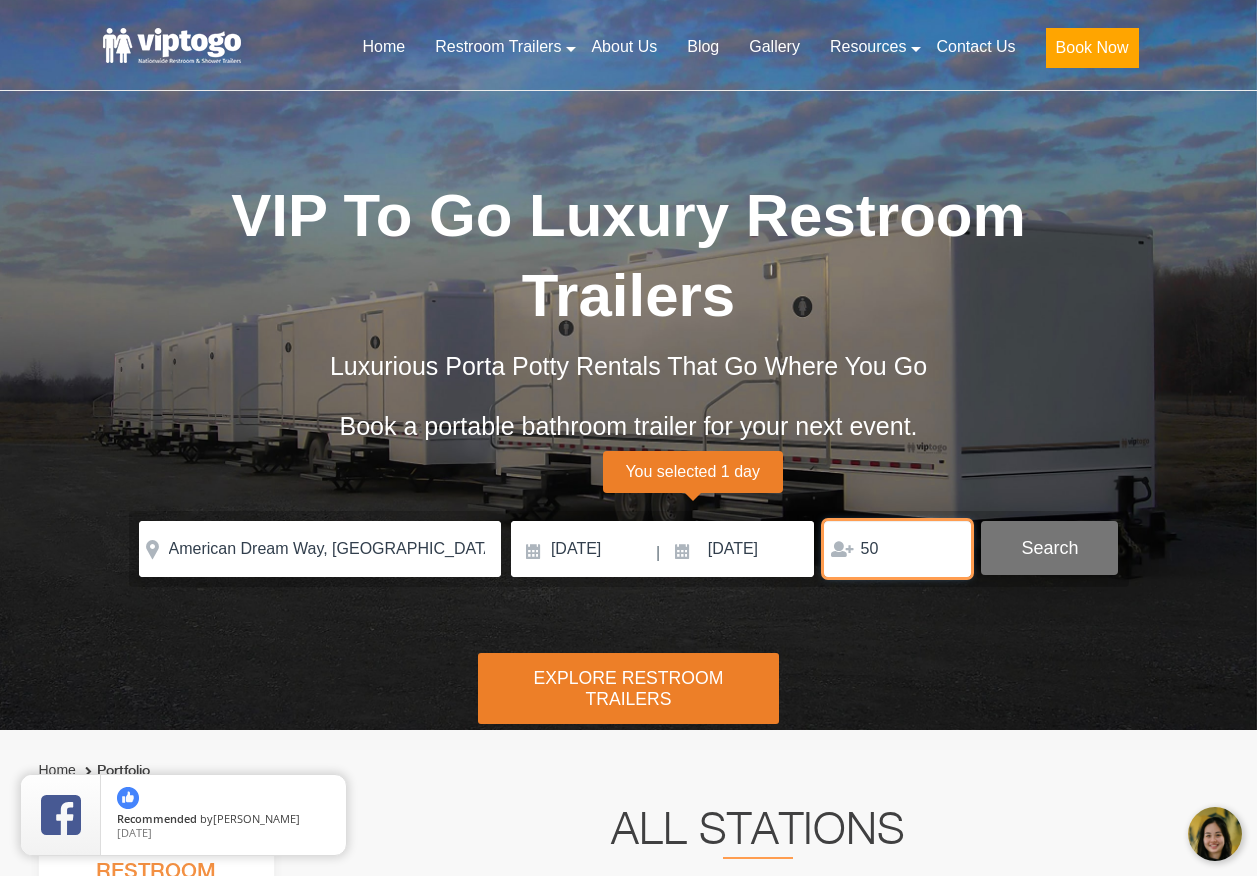 type on "50" 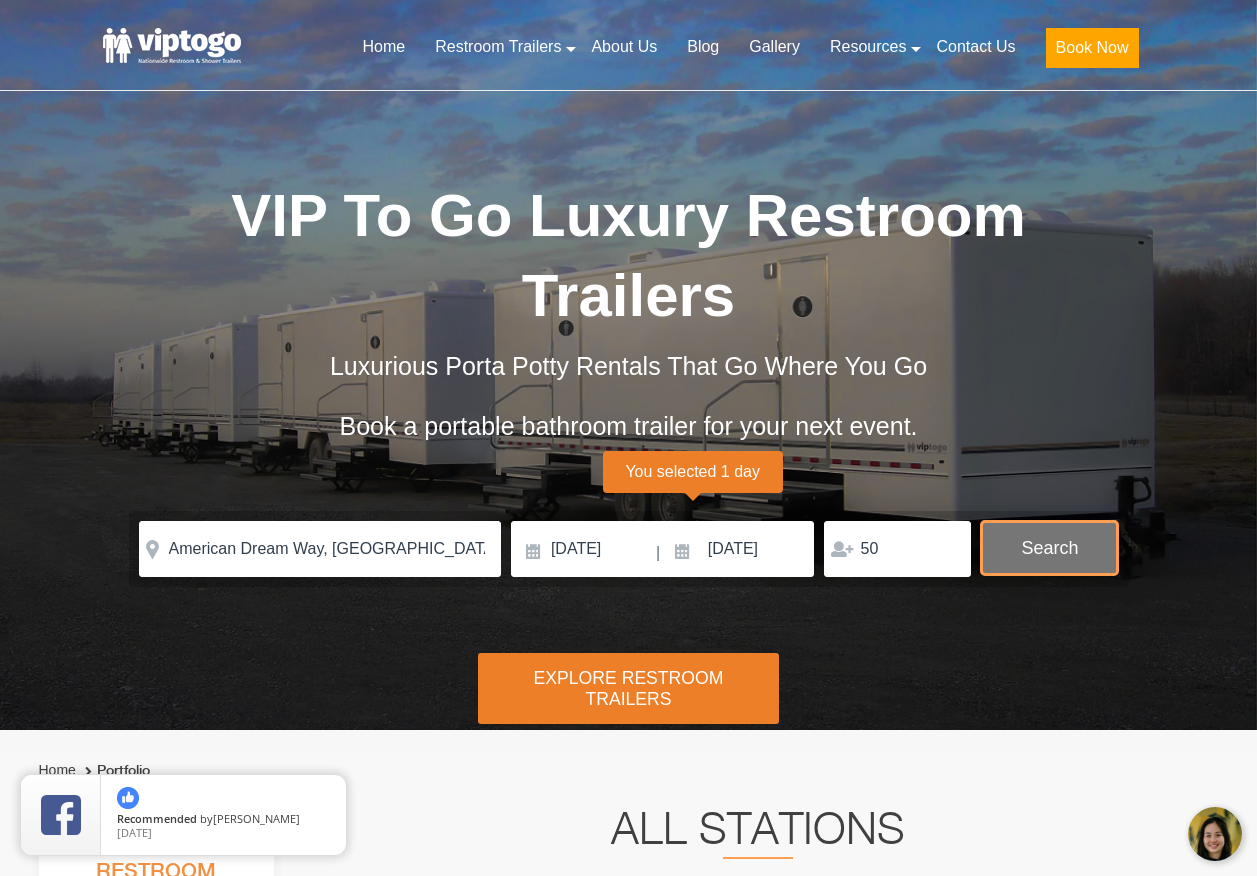 click on "Search" at bounding box center [1049, 548] 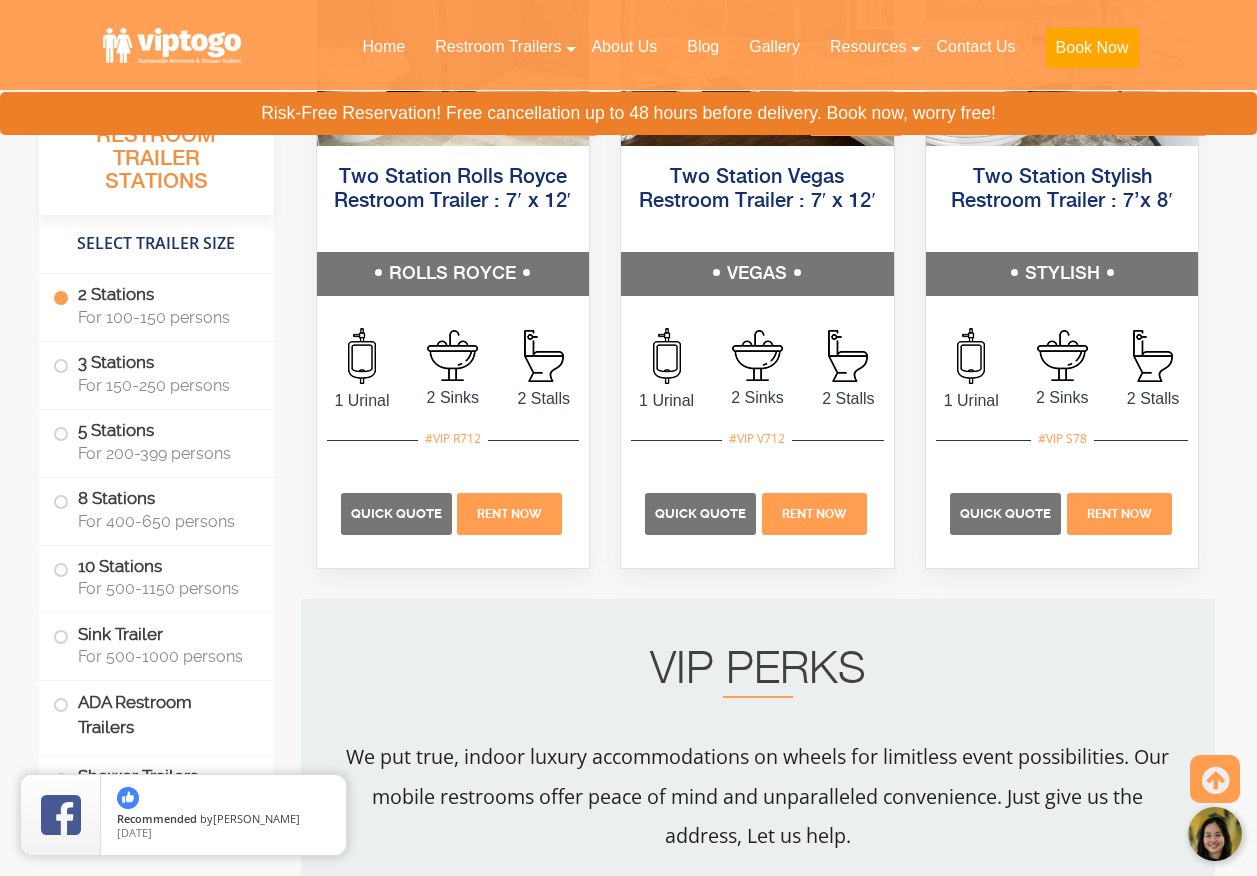 scroll, scrollTop: 1110, scrollLeft: 0, axis: vertical 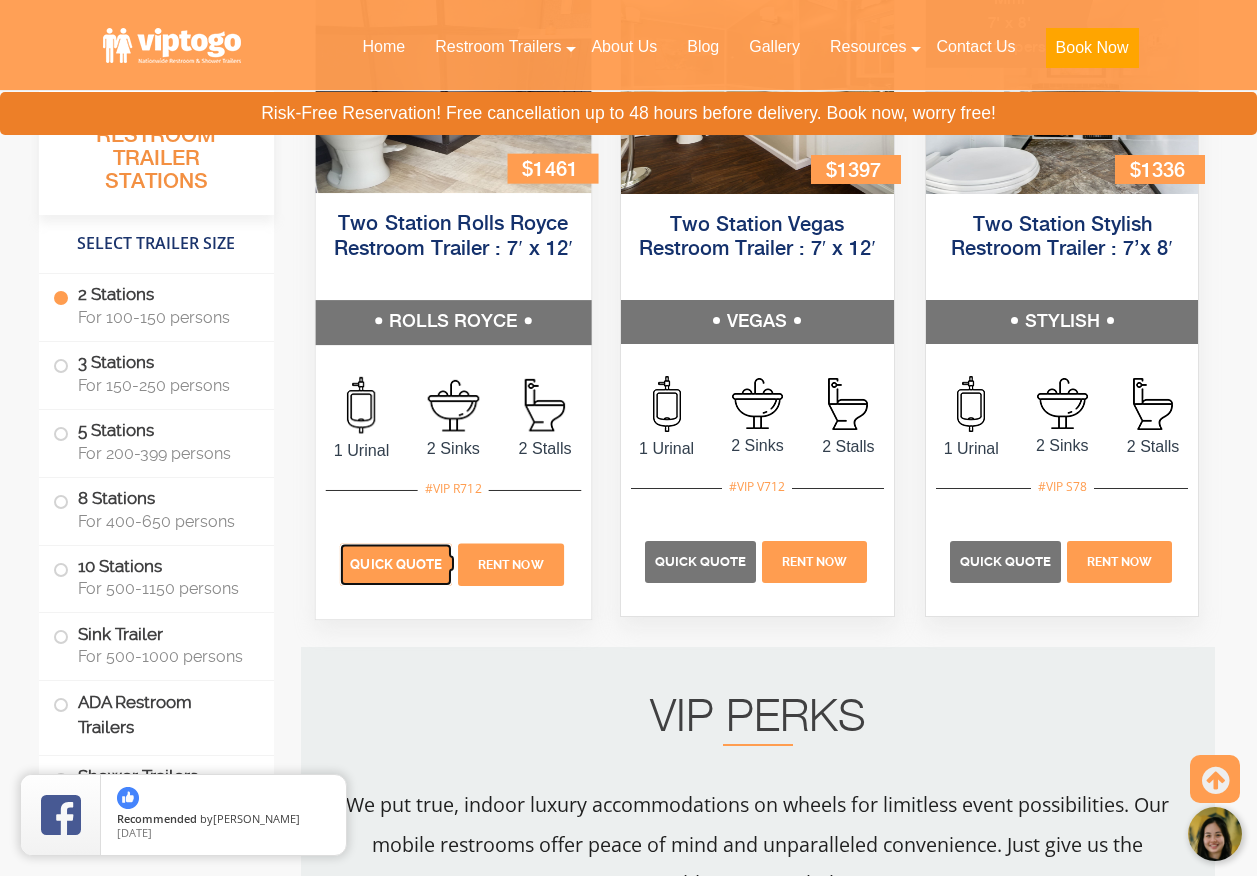click on "Quick Quote" at bounding box center (396, 564) 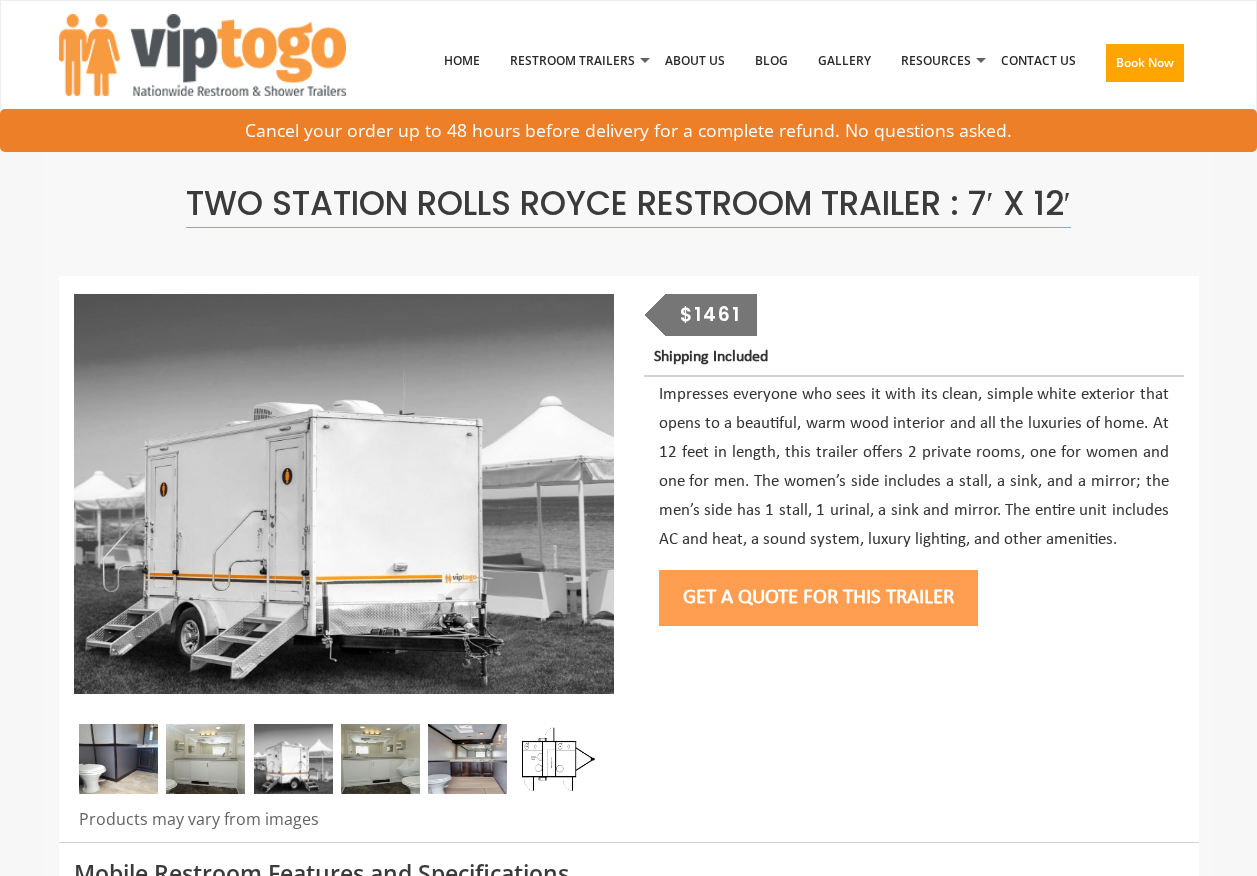 scroll, scrollTop: 0, scrollLeft: 0, axis: both 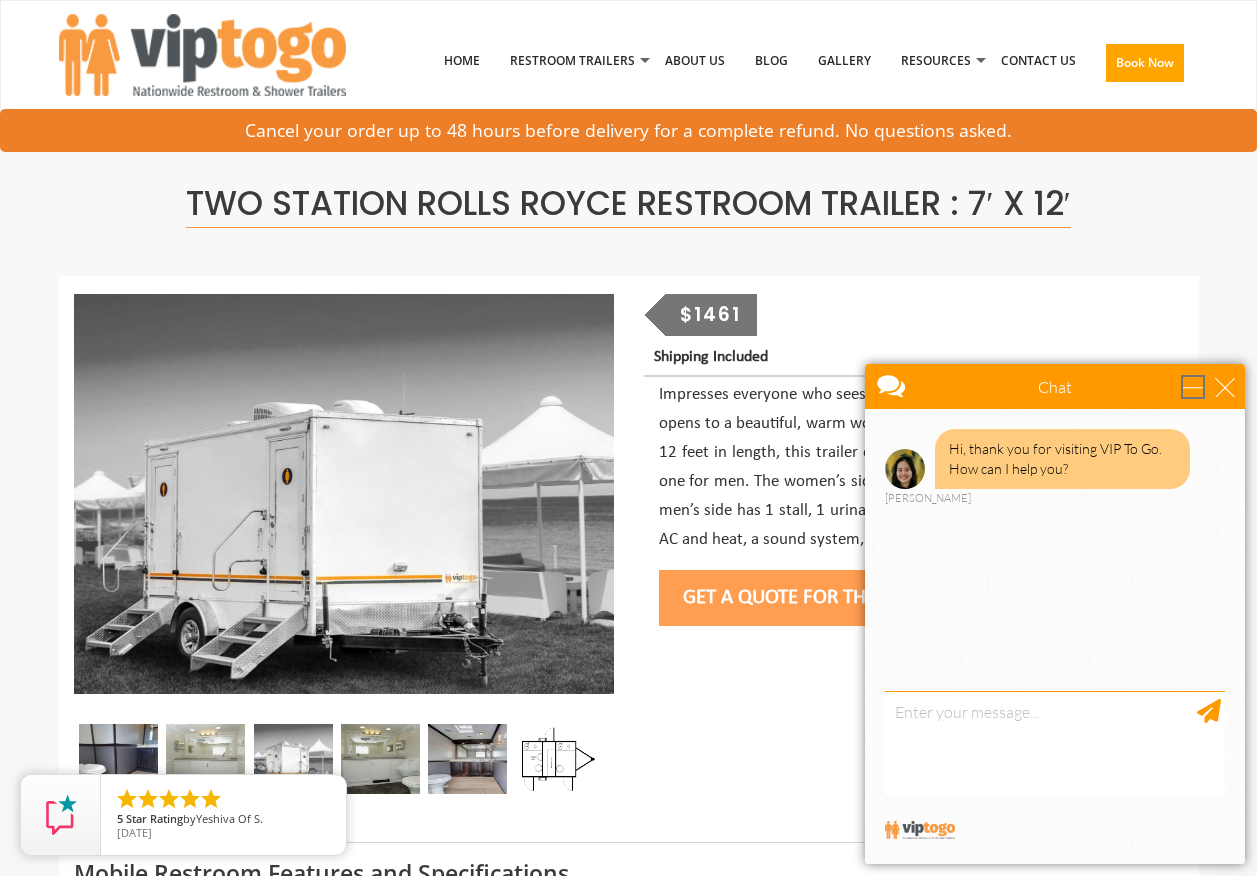 click at bounding box center (1193, 387) 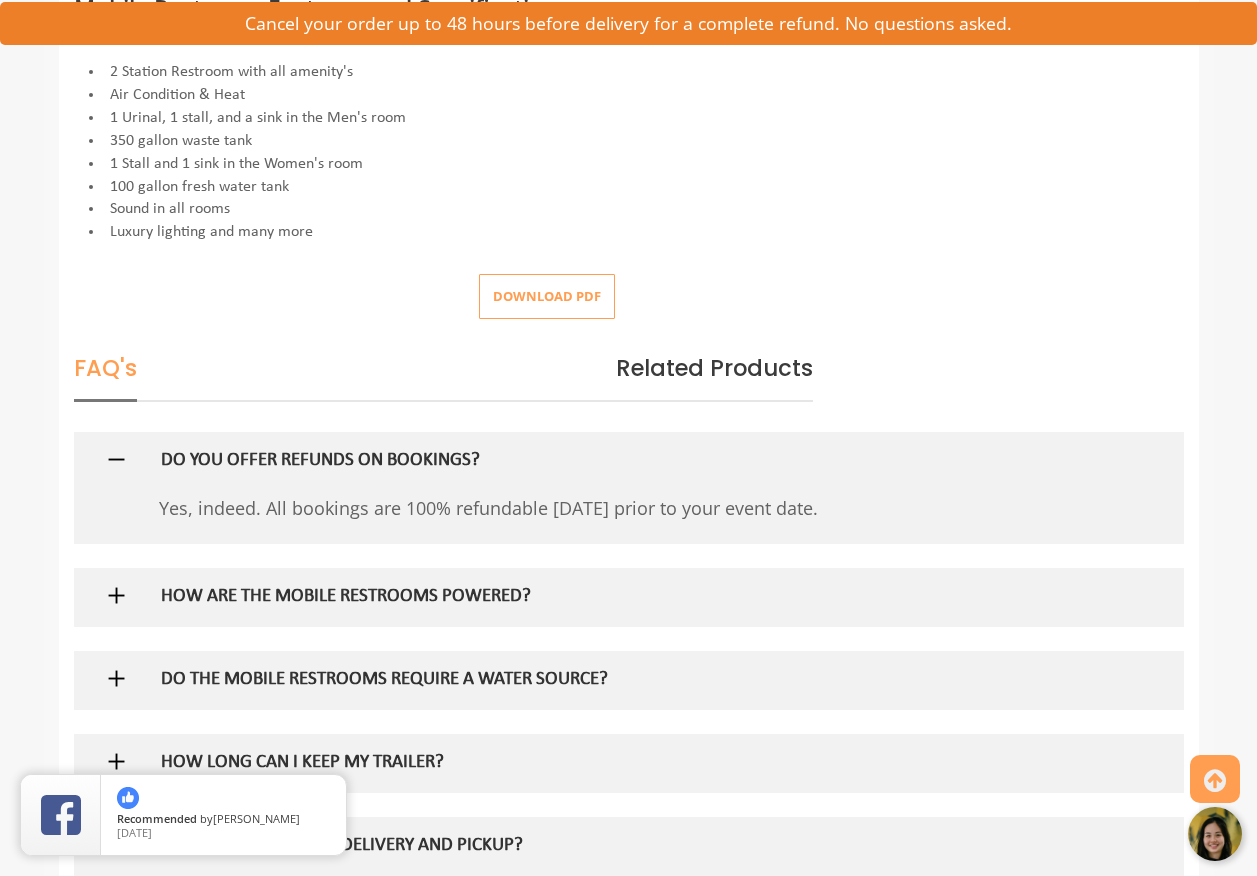 scroll, scrollTop: 900, scrollLeft: 0, axis: vertical 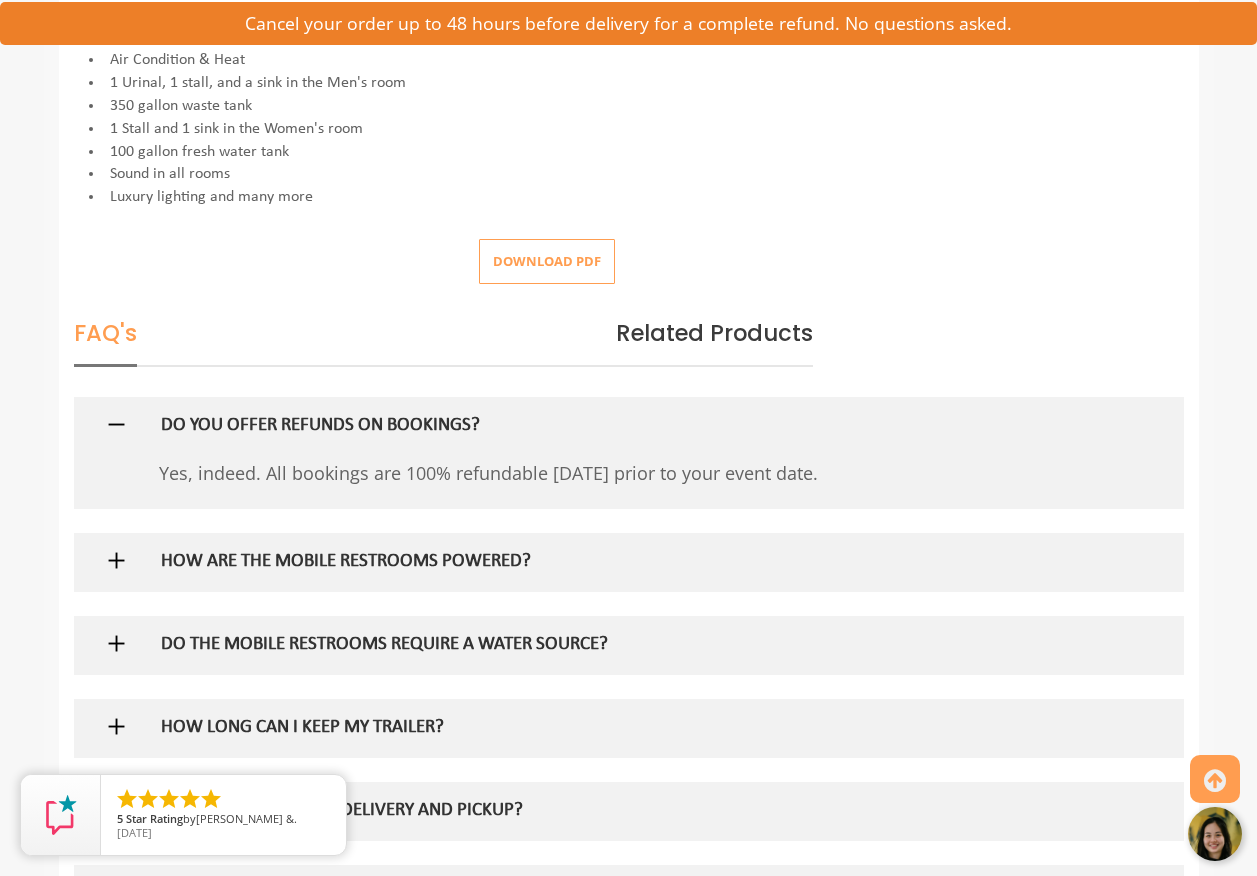 click on "HOW ARE THE MOBILE RESTROOMS POWERED?" at bounding box center (596, 562) 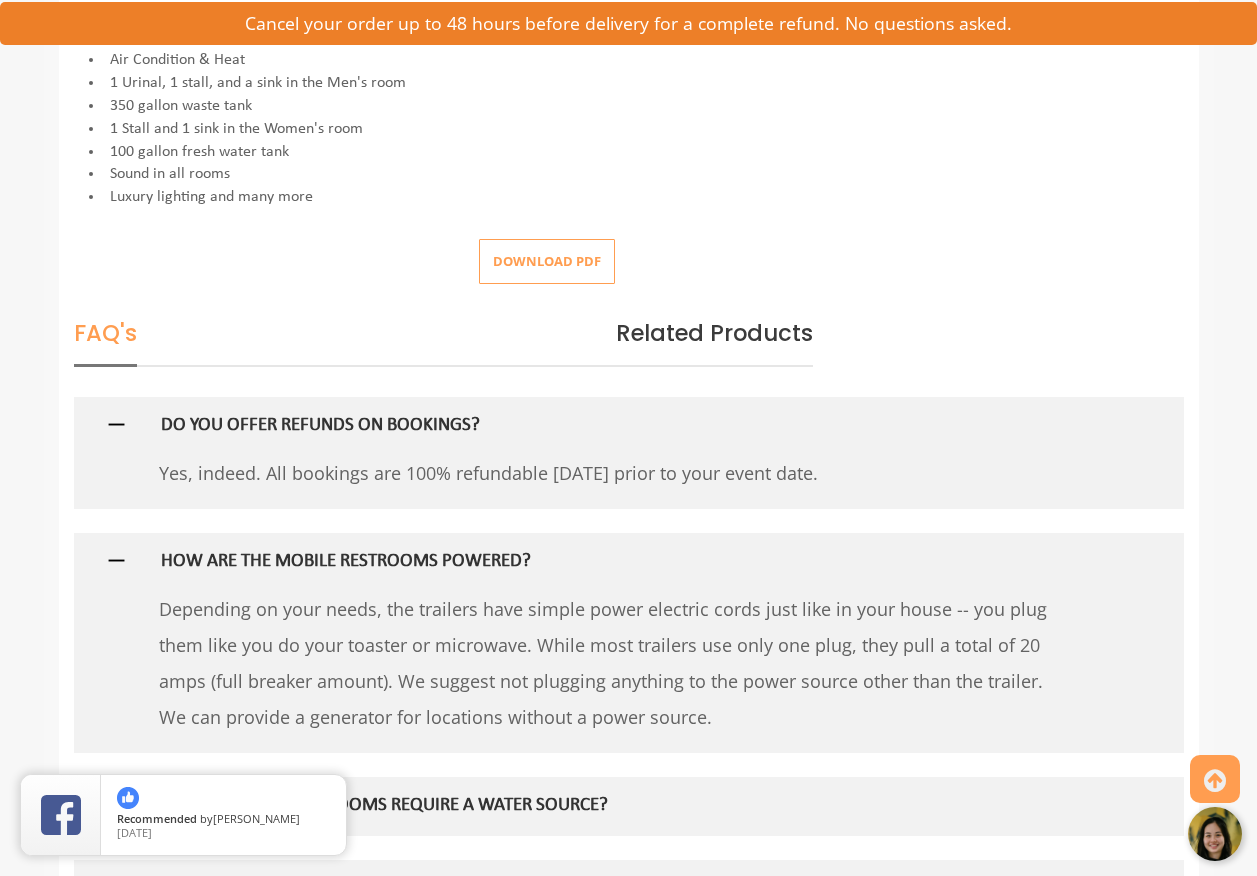 click on "HOW ARE THE MOBILE RESTROOMS POWERED?" at bounding box center [596, 562] 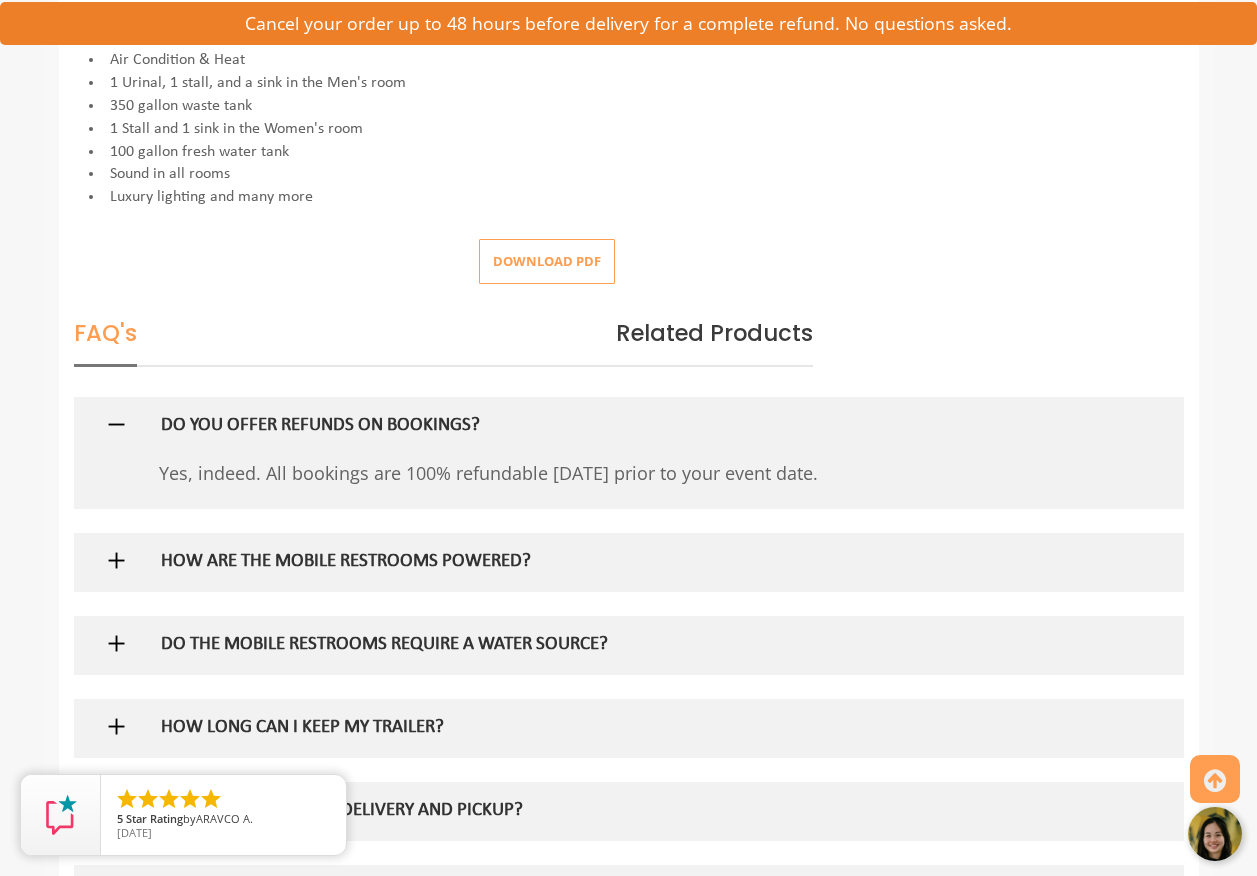 scroll, scrollTop: 1000, scrollLeft: 0, axis: vertical 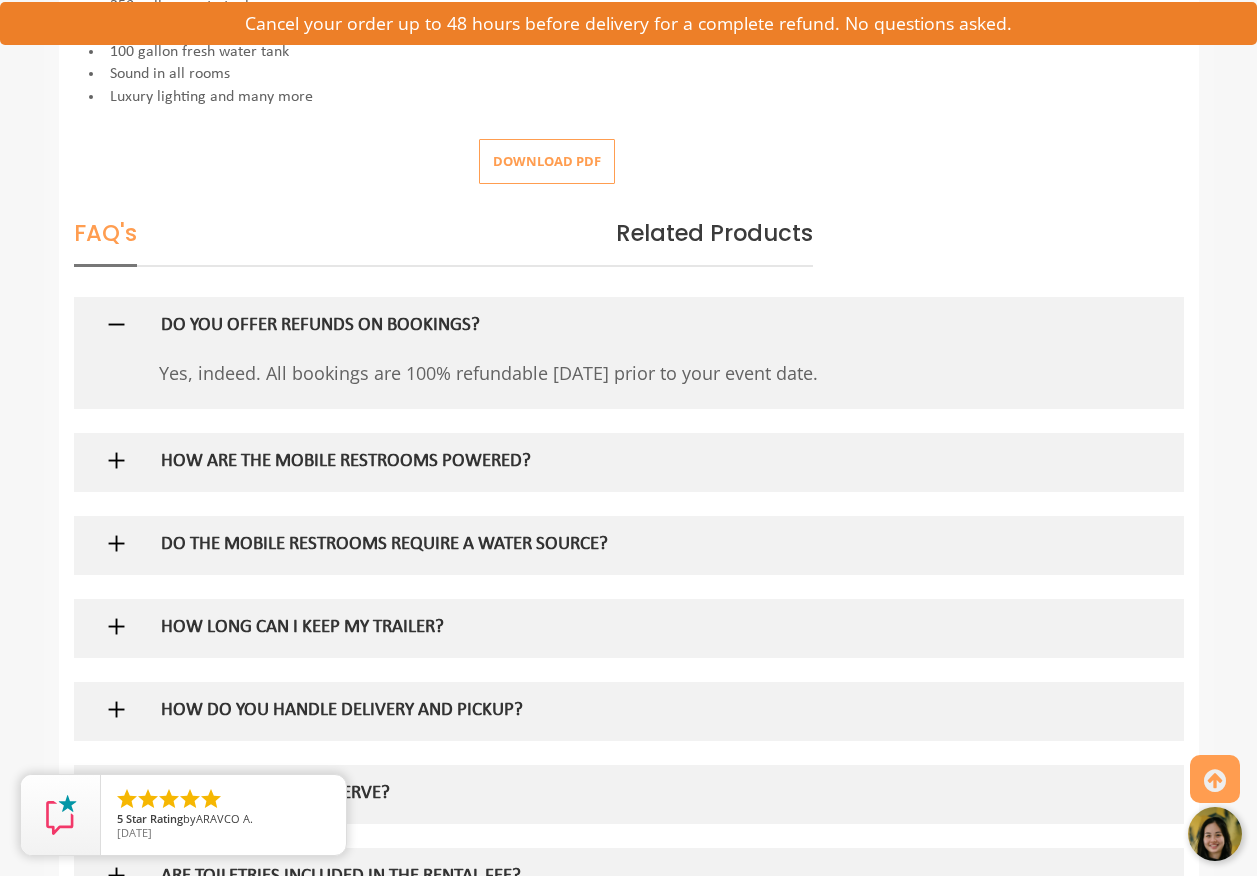 click on "DO THE MOBILE RESTROOMS REQUIRE A WATER SOURCE?" at bounding box center [596, 545] 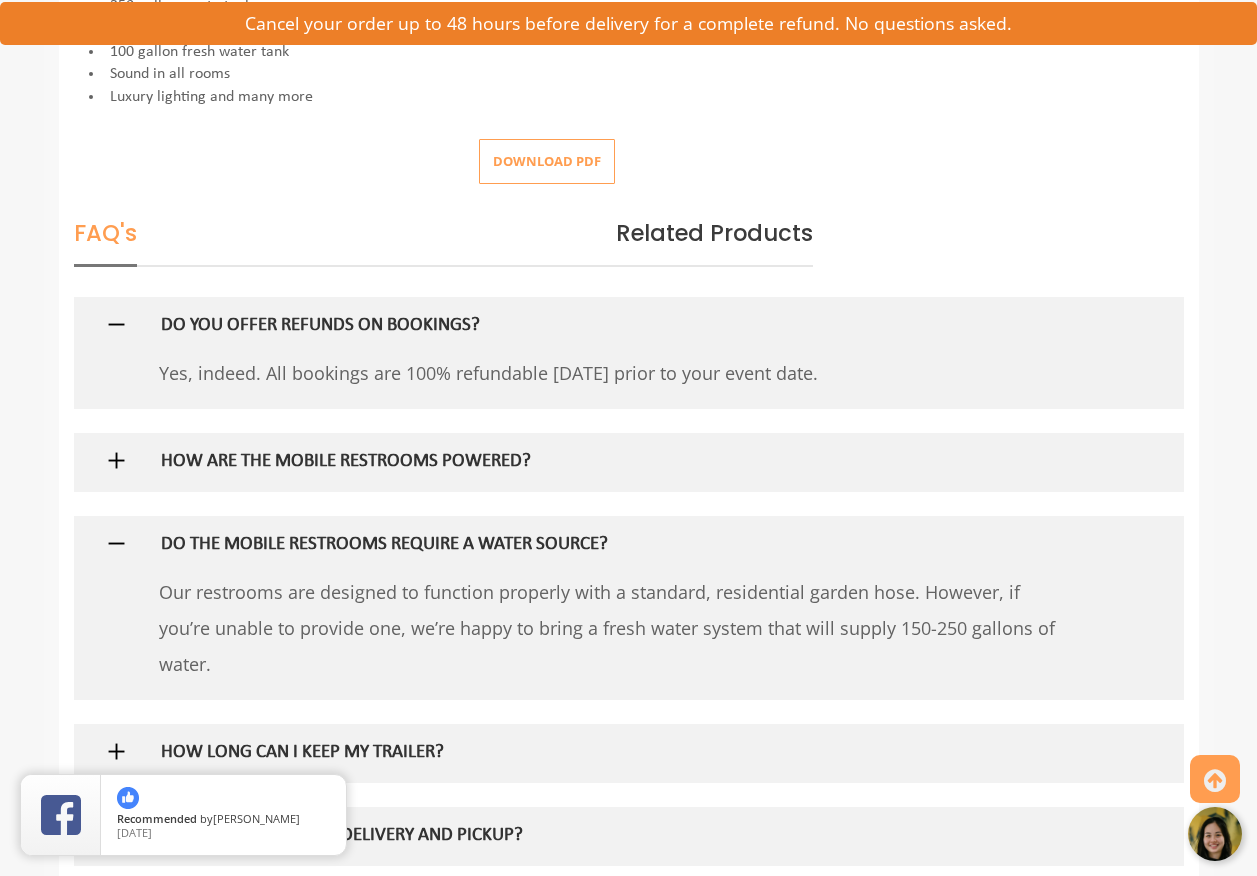 click on "DO THE MOBILE RESTROOMS REQUIRE A WATER SOURCE?" at bounding box center (596, 545) 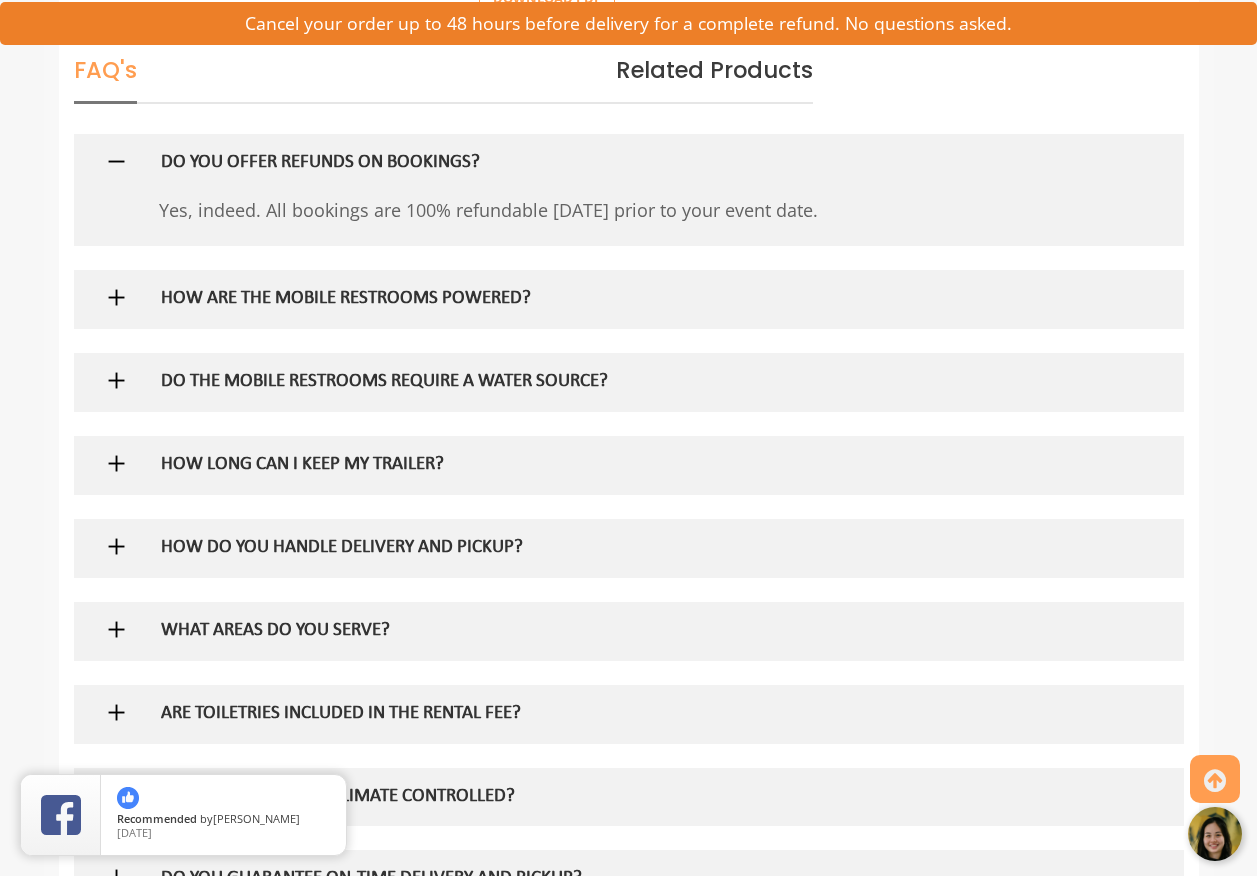 scroll, scrollTop: 1200, scrollLeft: 0, axis: vertical 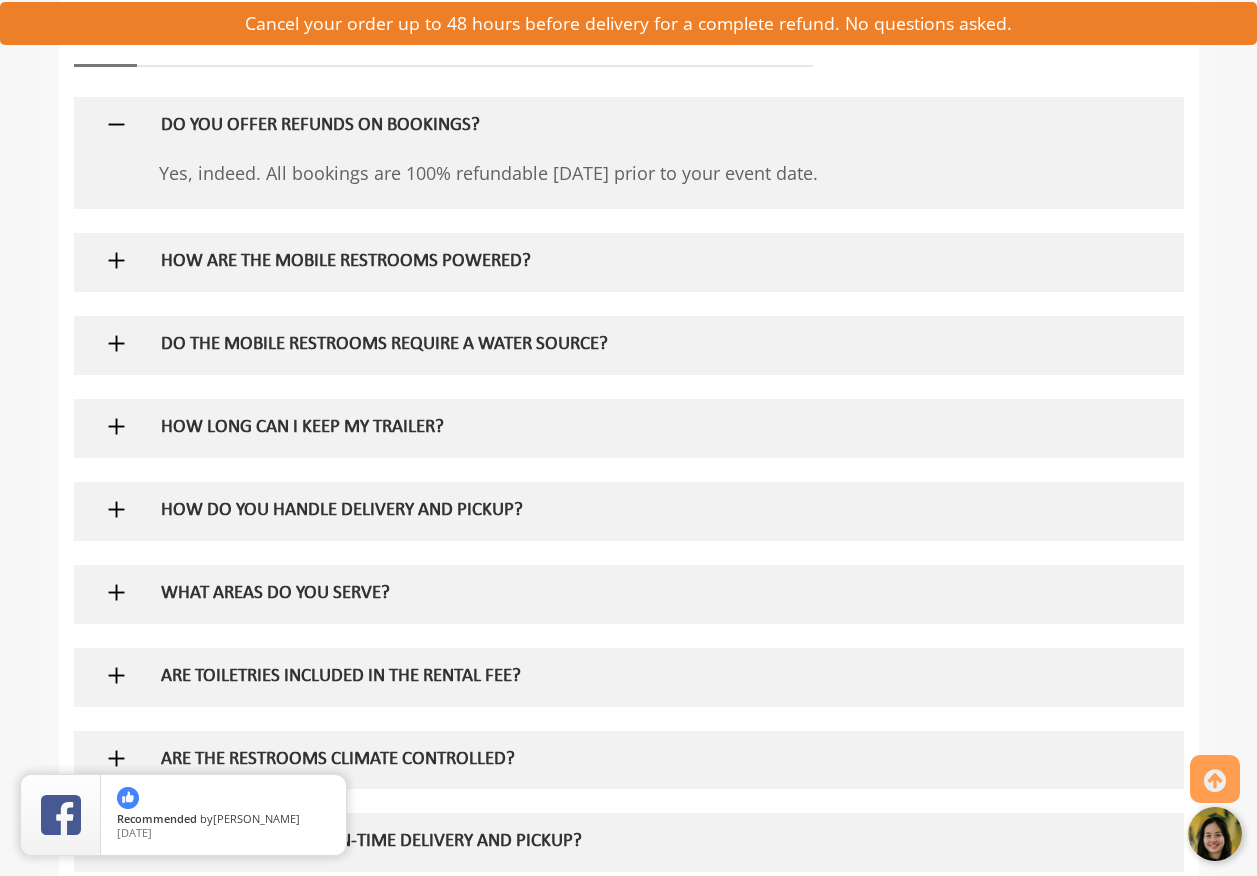 click on "HOW DO YOU HANDLE DELIVERY AND PICKUP?" at bounding box center [596, 511] 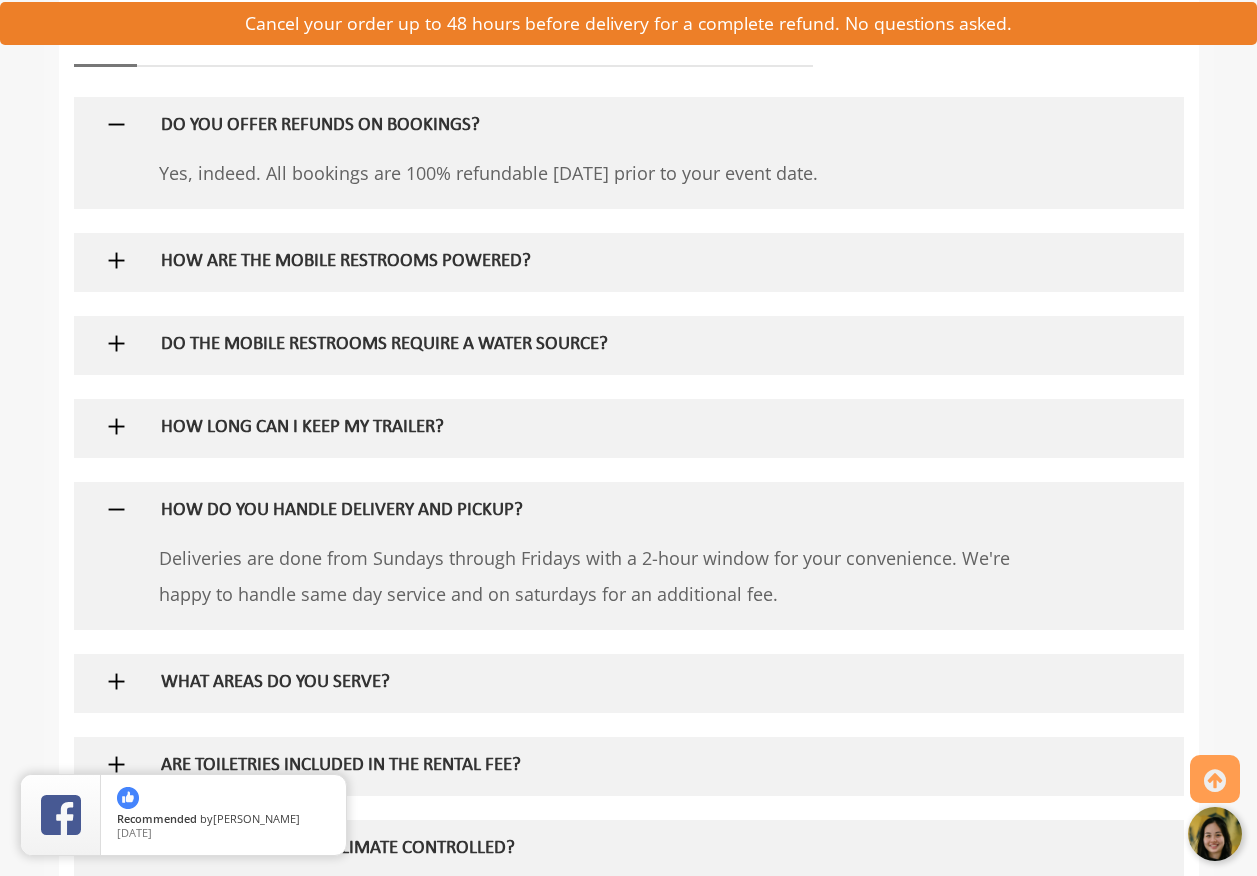 click on "HOW DO YOU HANDLE DELIVERY AND PICKUP?" at bounding box center [596, 511] 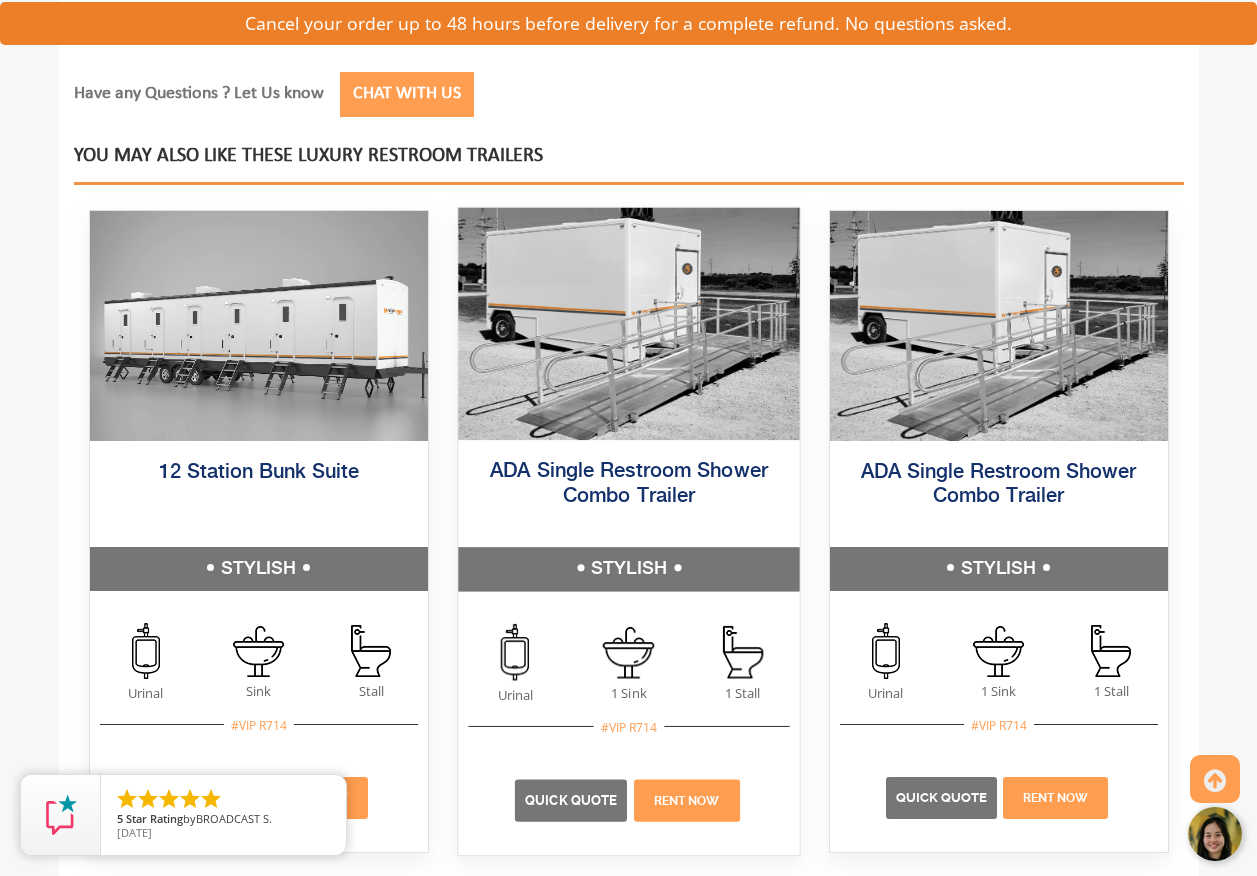 scroll, scrollTop: 2700, scrollLeft: 0, axis: vertical 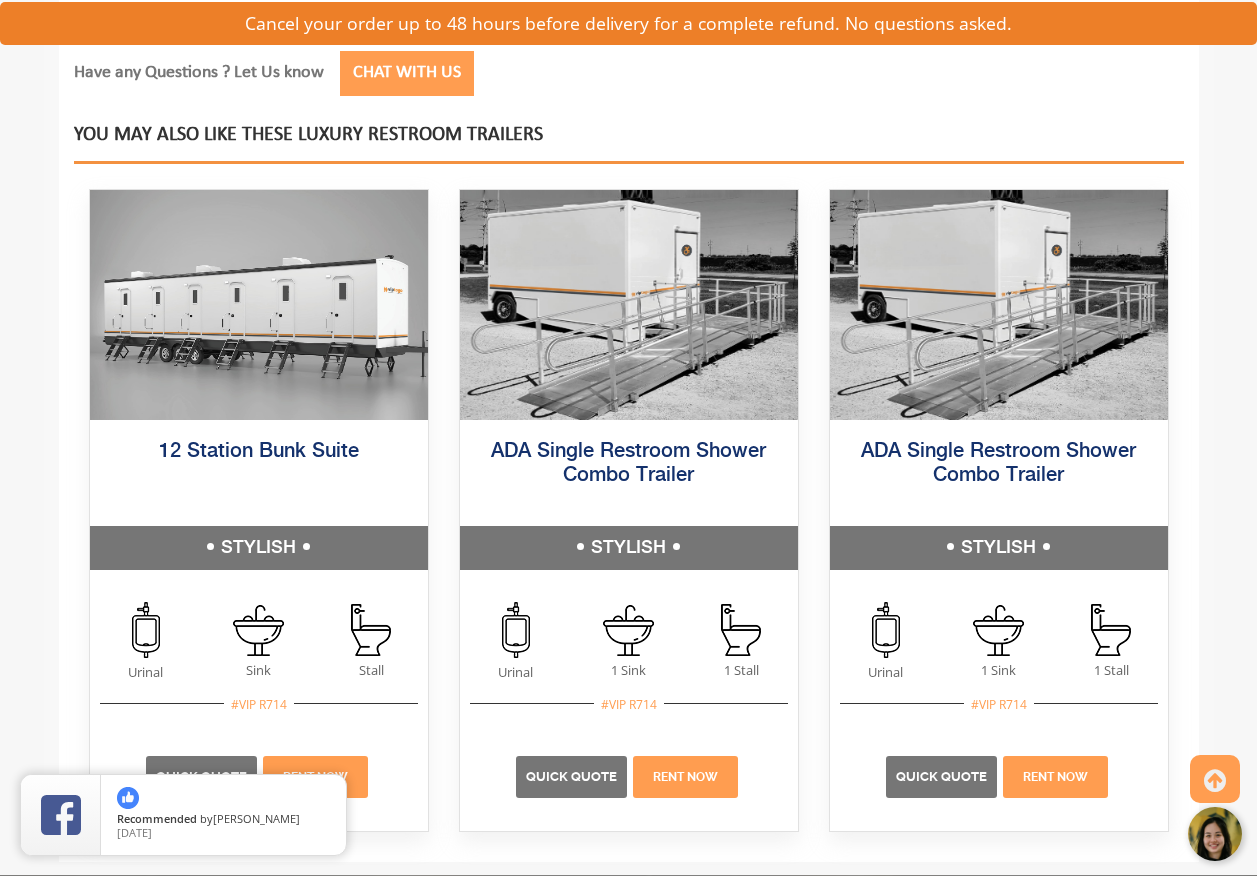 click at bounding box center (1216, 835) 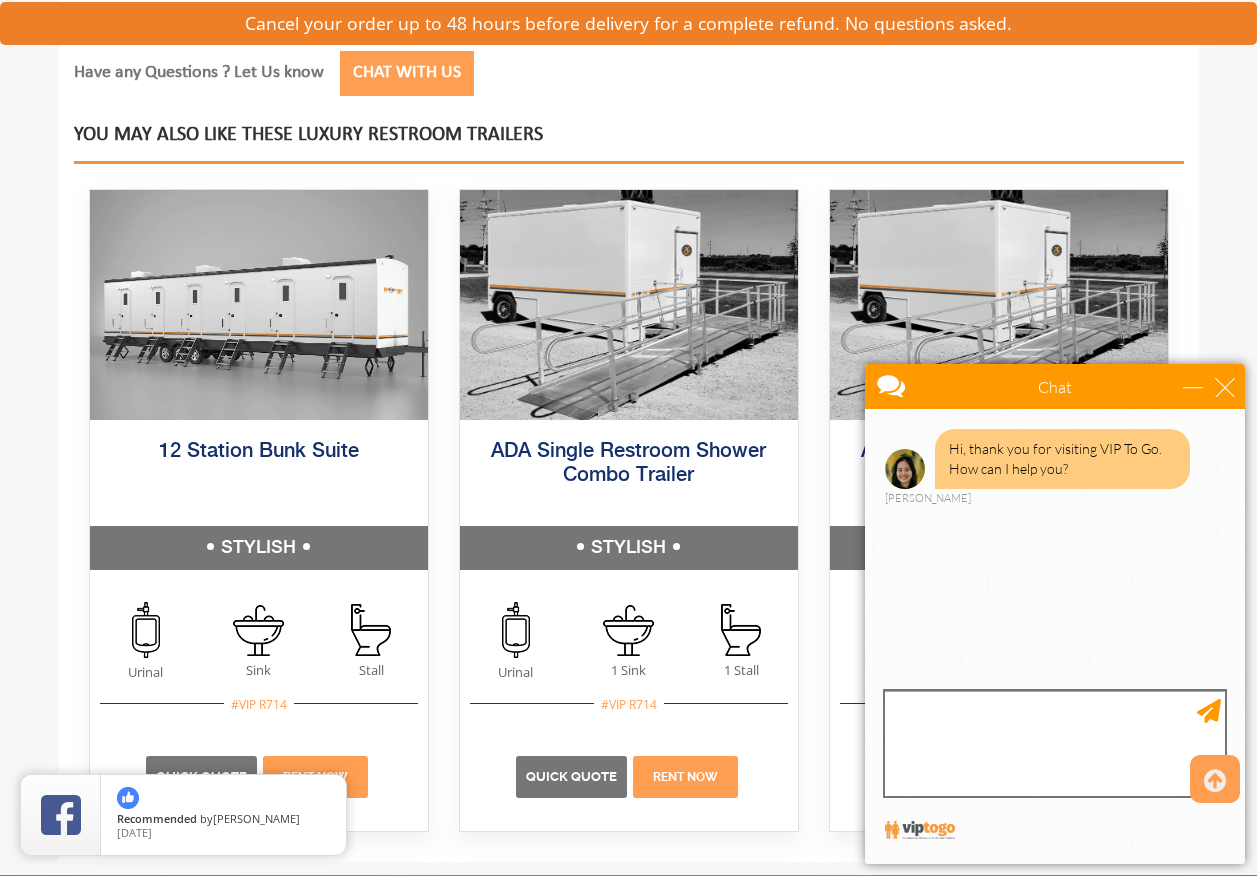 click at bounding box center (1055, 743) 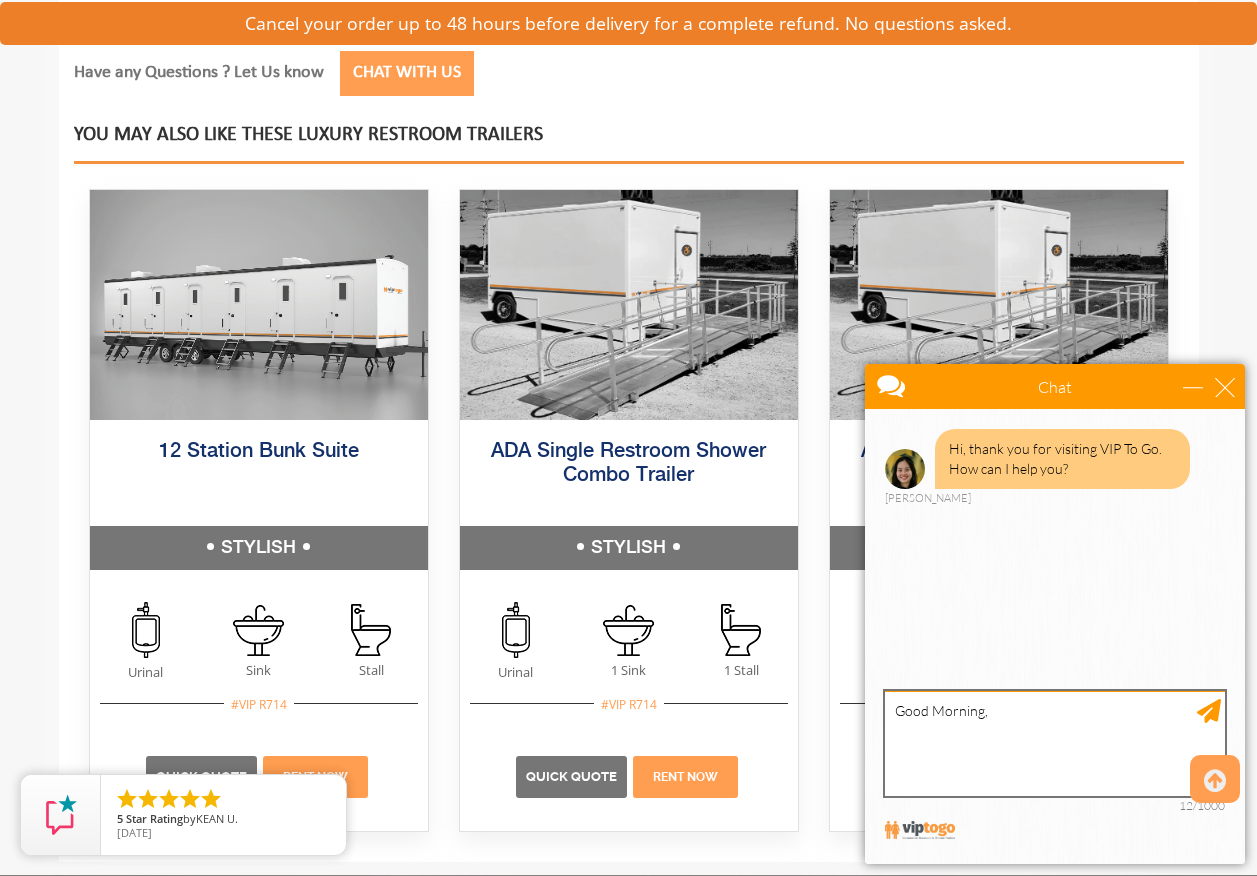 type on "Good Morning," 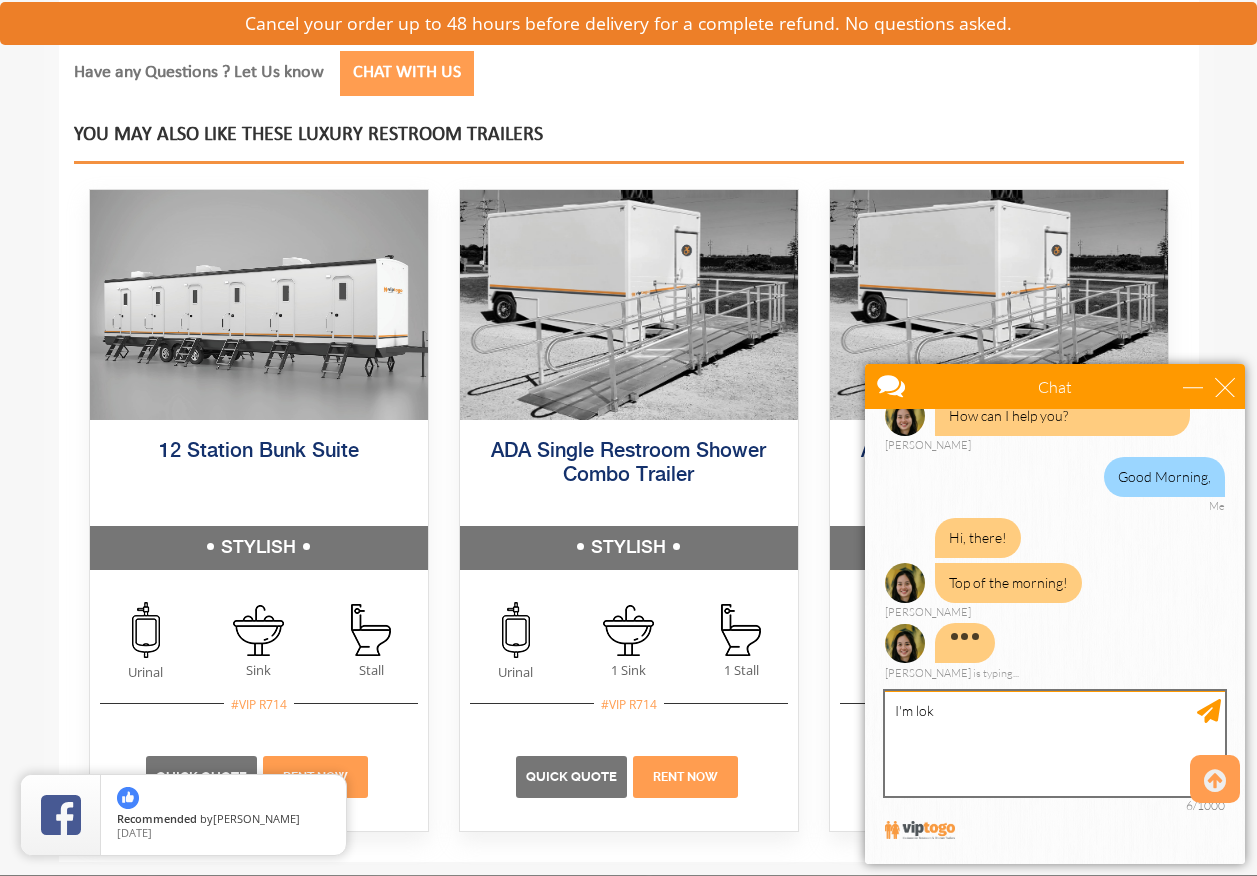 scroll, scrollTop: 57, scrollLeft: 0, axis: vertical 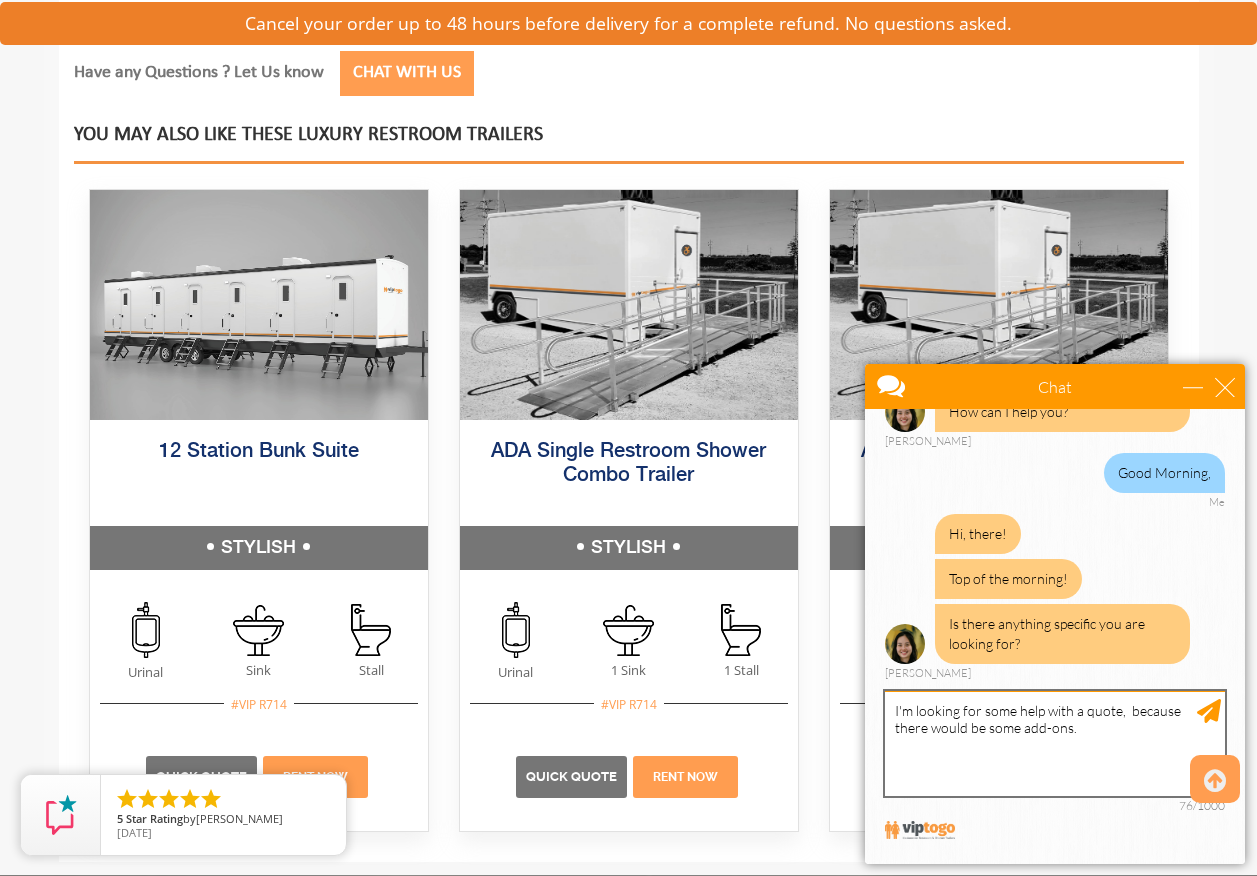 type on "I'm looking for some help with a quote,  because there would be some add-ons." 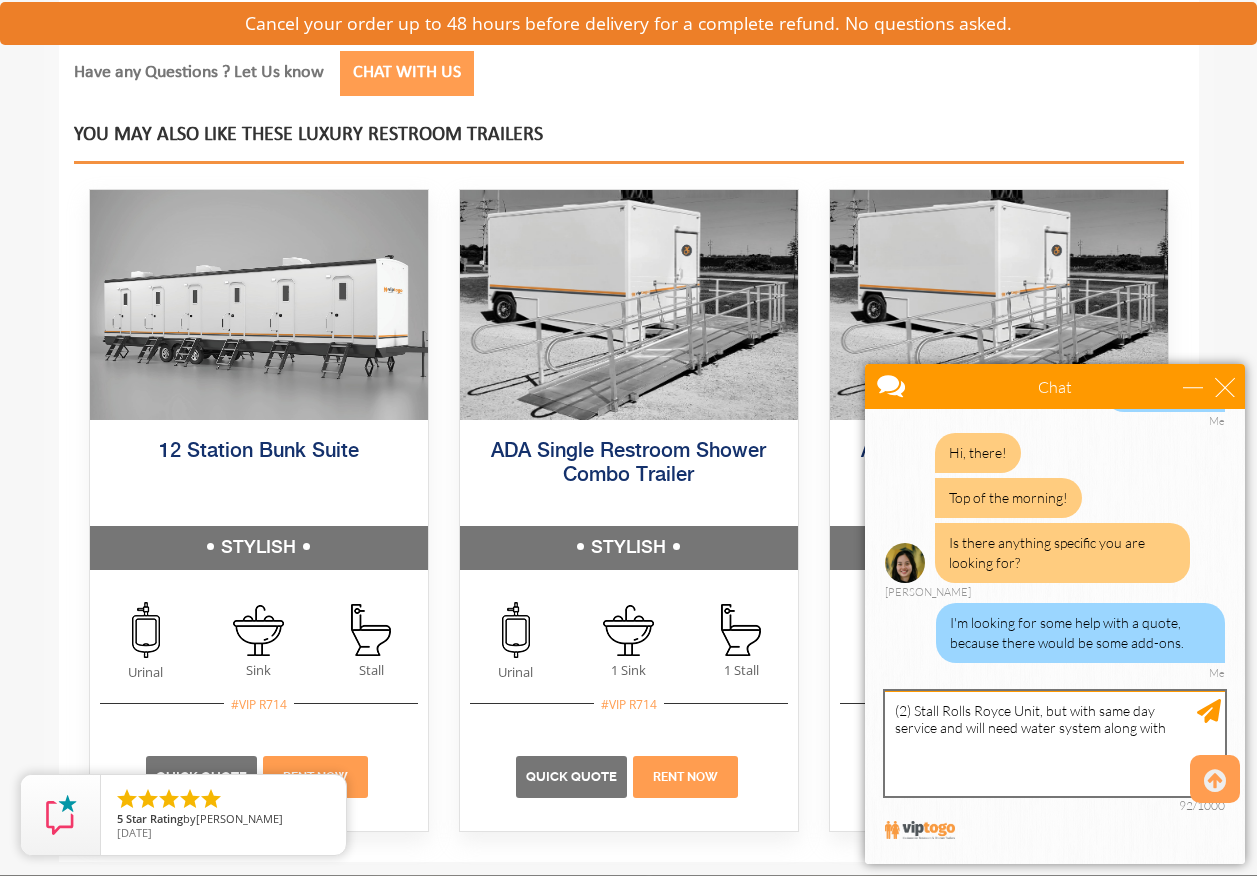 scroll, scrollTop: 199, scrollLeft: 0, axis: vertical 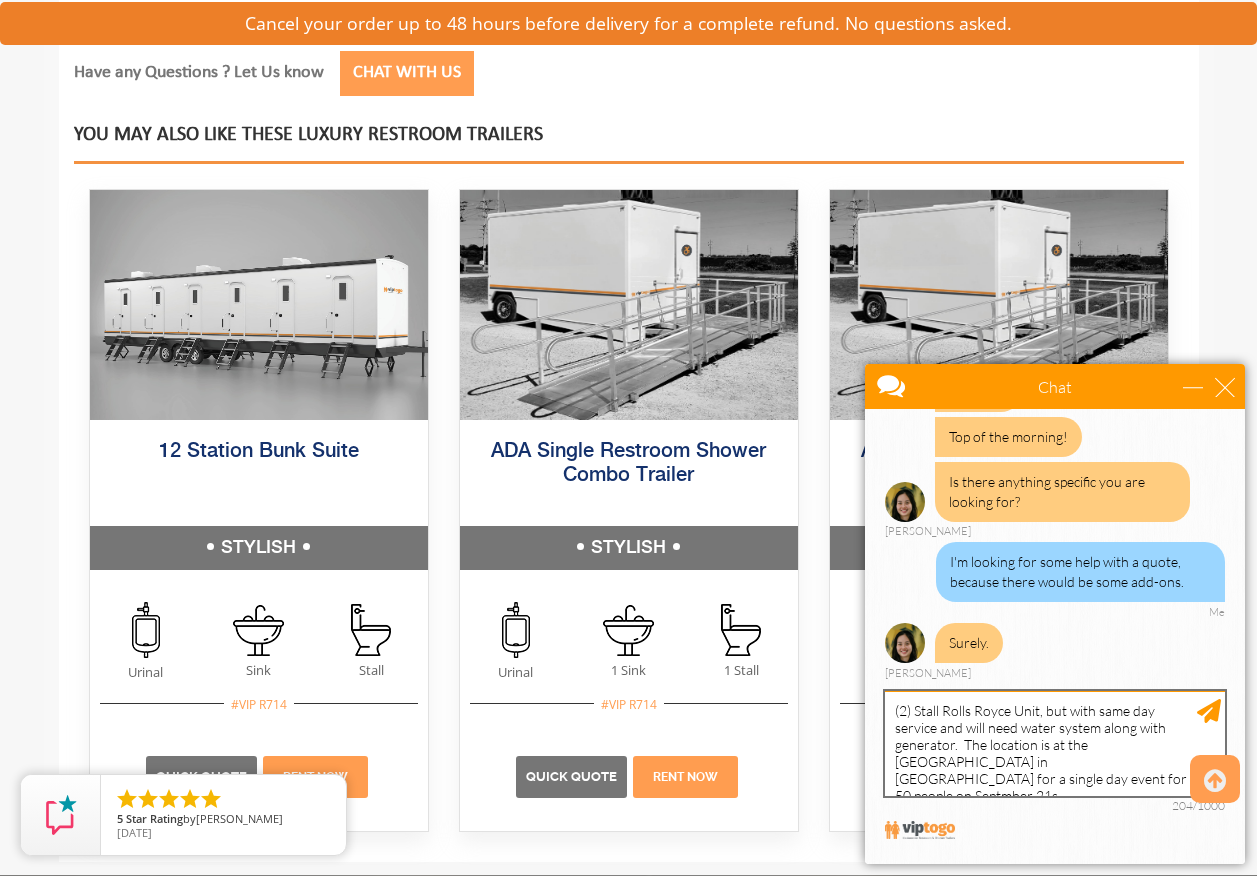 type on "(2) Stall Rolls Royce Unit, but with same day service and will need water system along with generator.  The location is at the American Dream Mall in NJ for a single day event for 50 people on Septmber 21st" 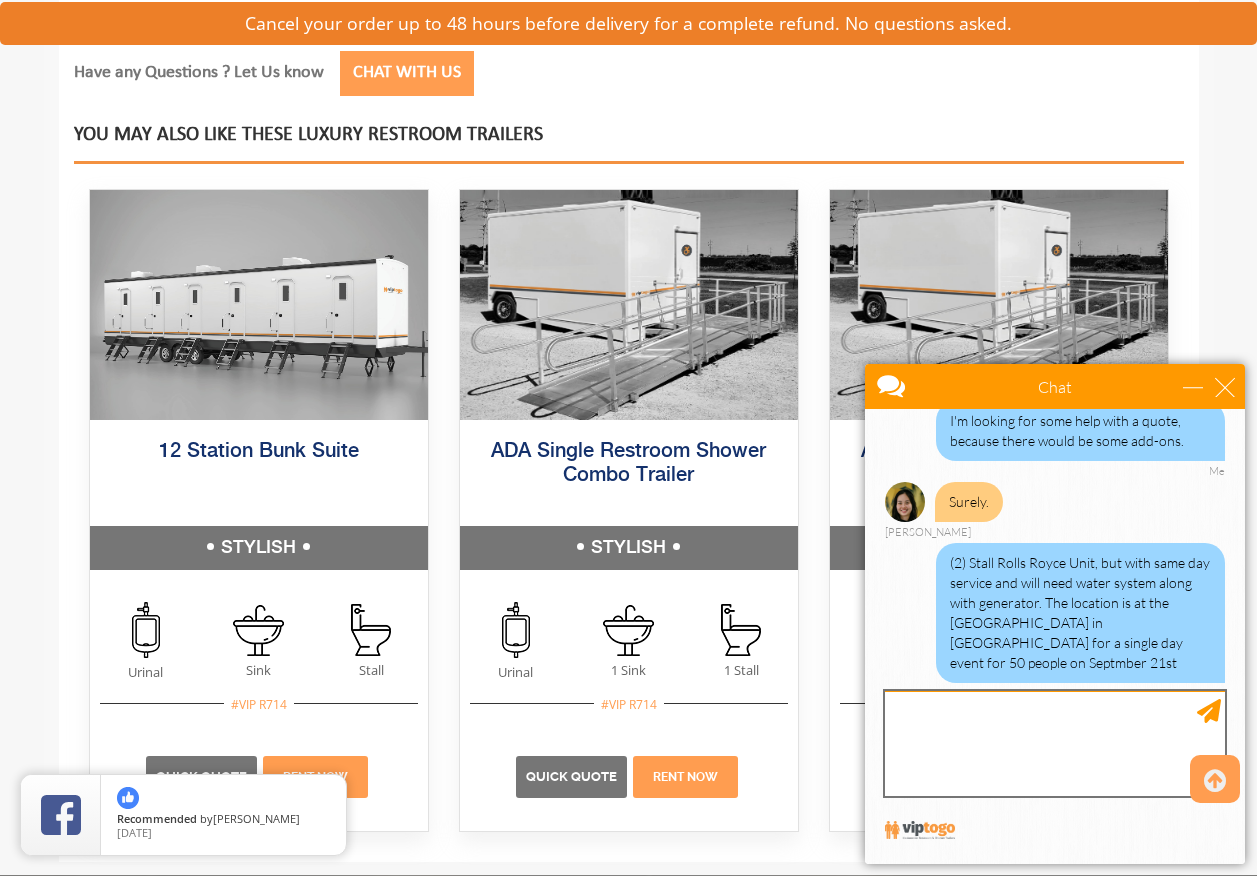 scroll, scrollTop: 441, scrollLeft: 0, axis: vertical 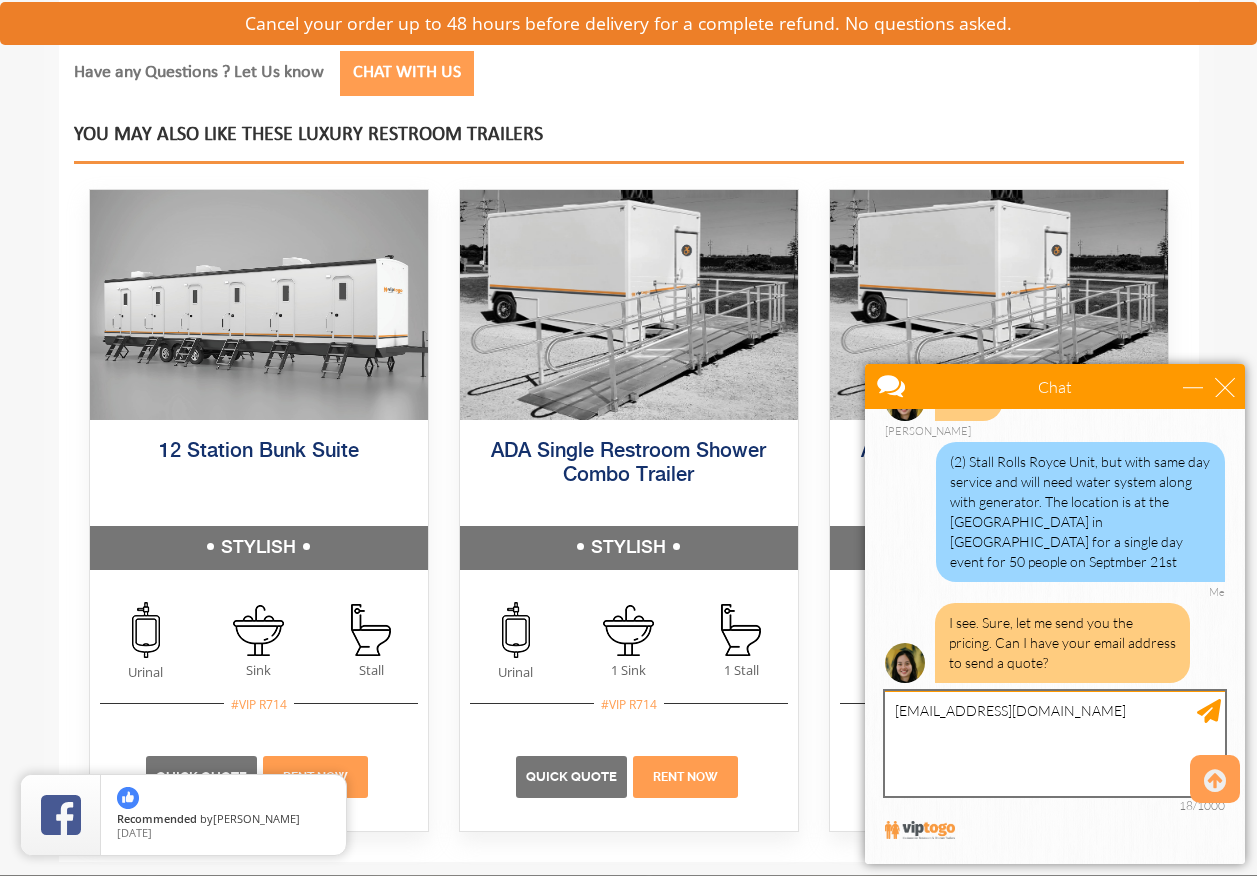 type on "taptrental@gmail.com" 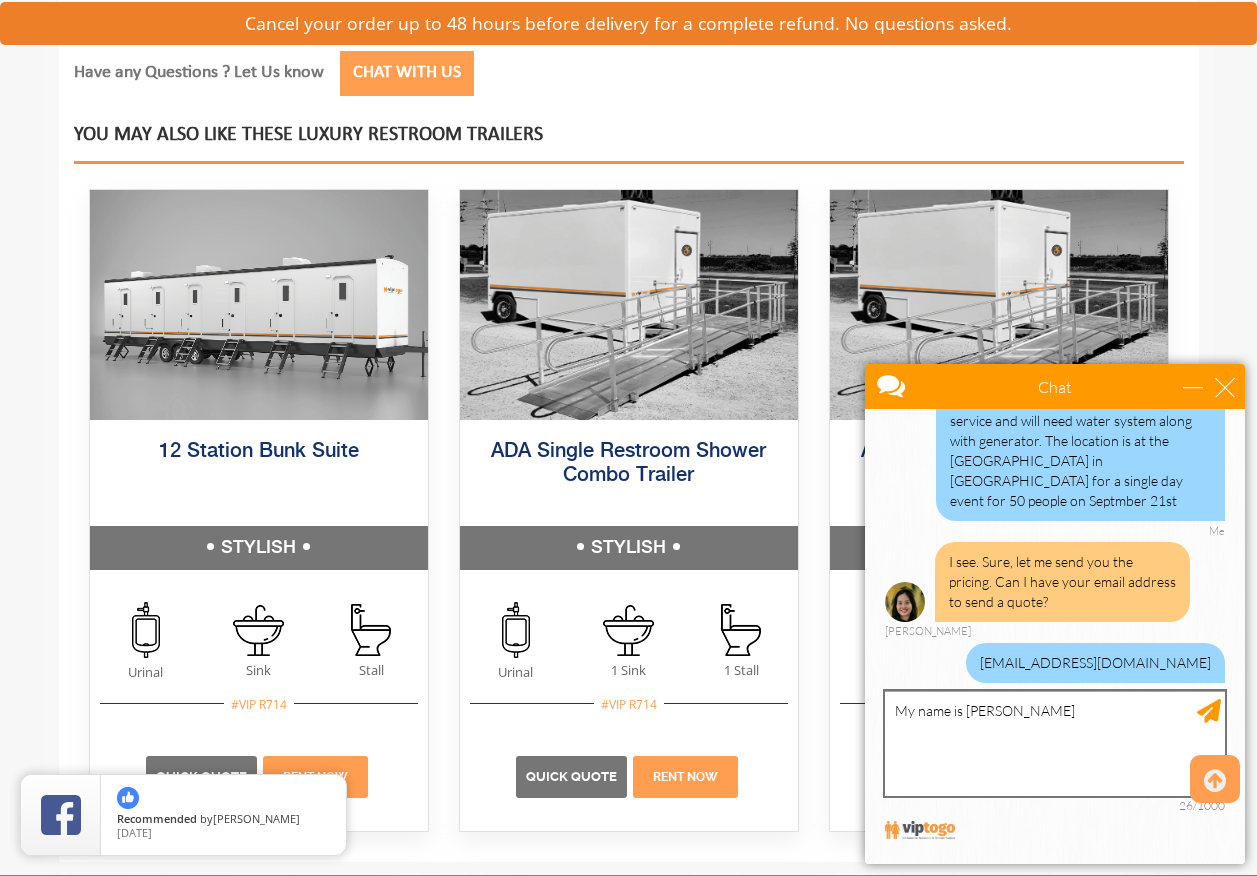 scroll, scrollTop: 562, scrollLeft: 0, axis: vertical 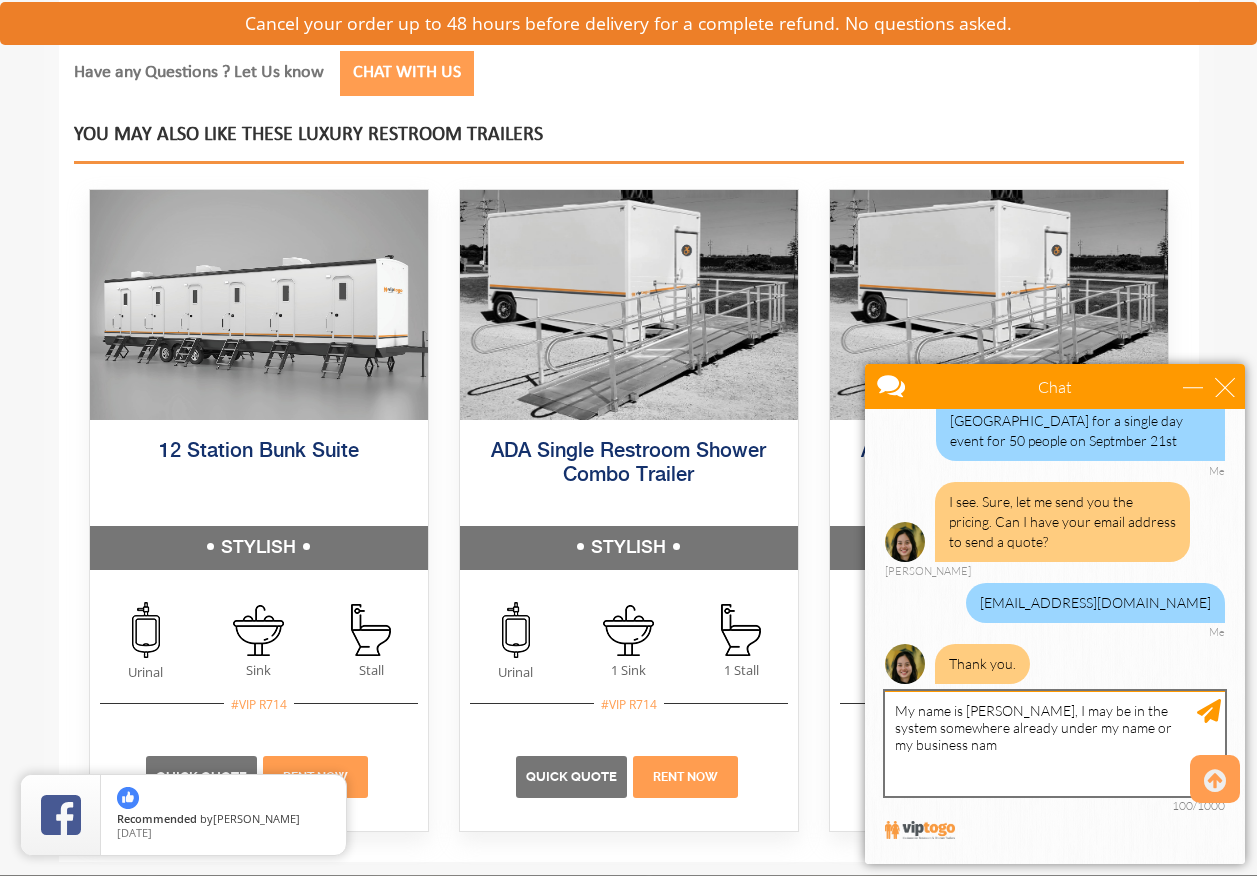 type on "My name is Matthew Dendulk, I may be in the system somewhere already under my name or my business name" 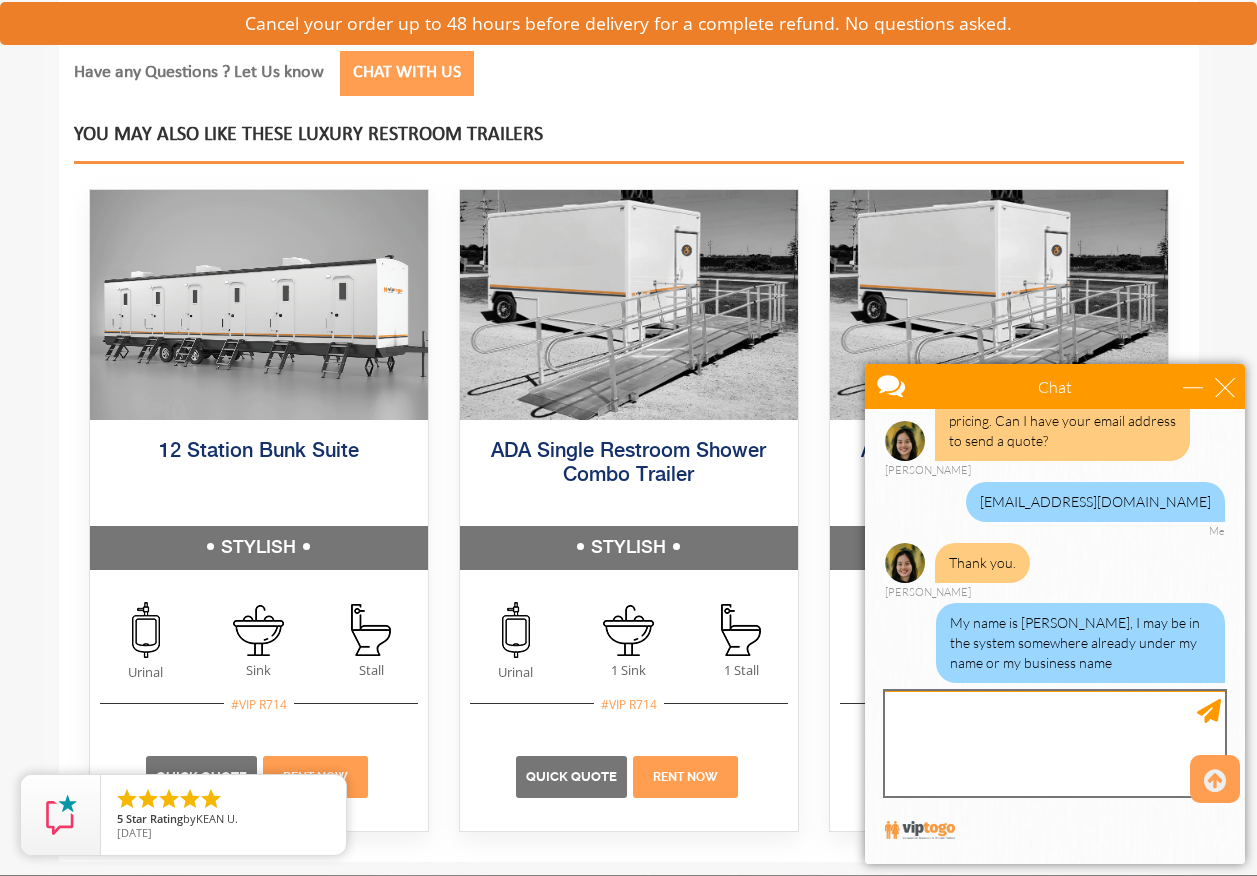 scroll, scrollTop: 724, scrollLeft: 0, axis: vertical 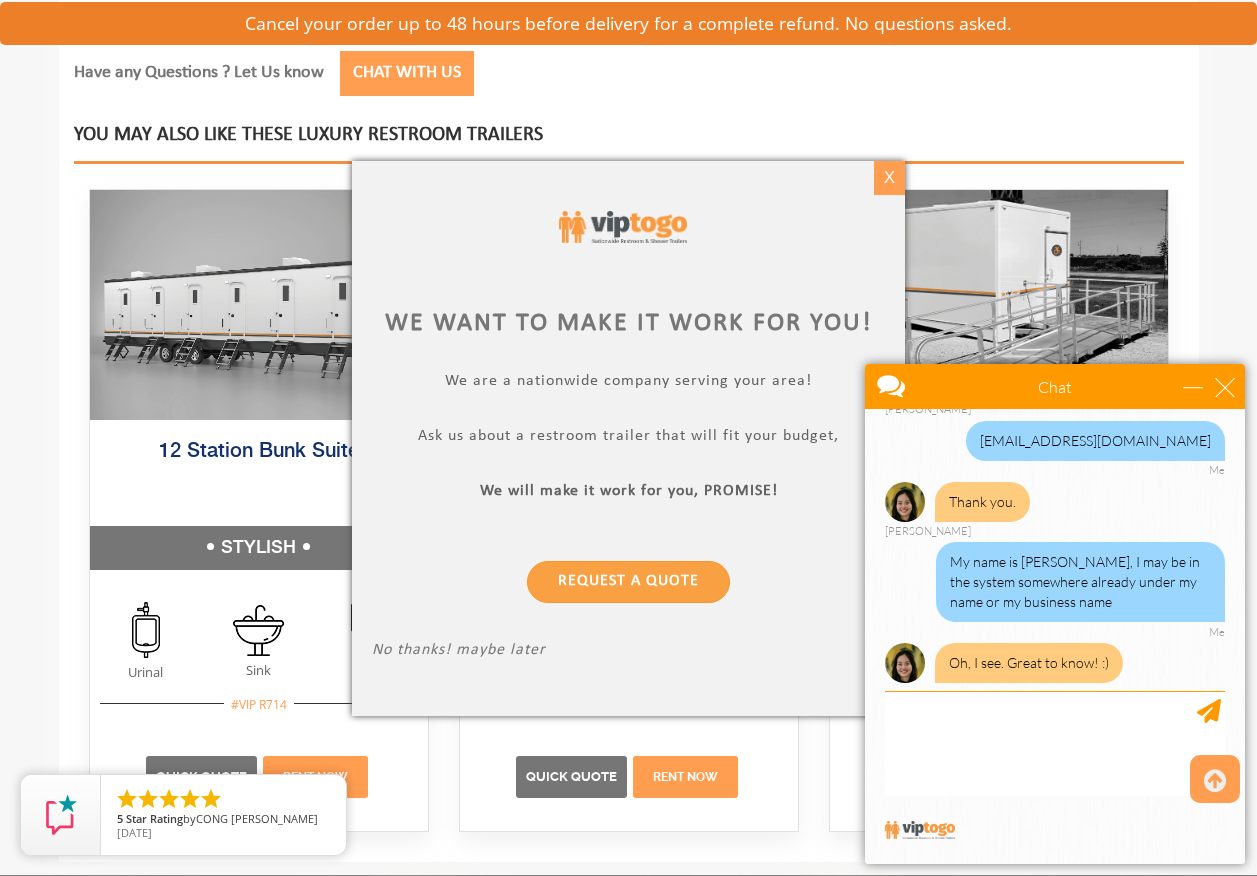 click on "X" at bounding box center (889, 178) 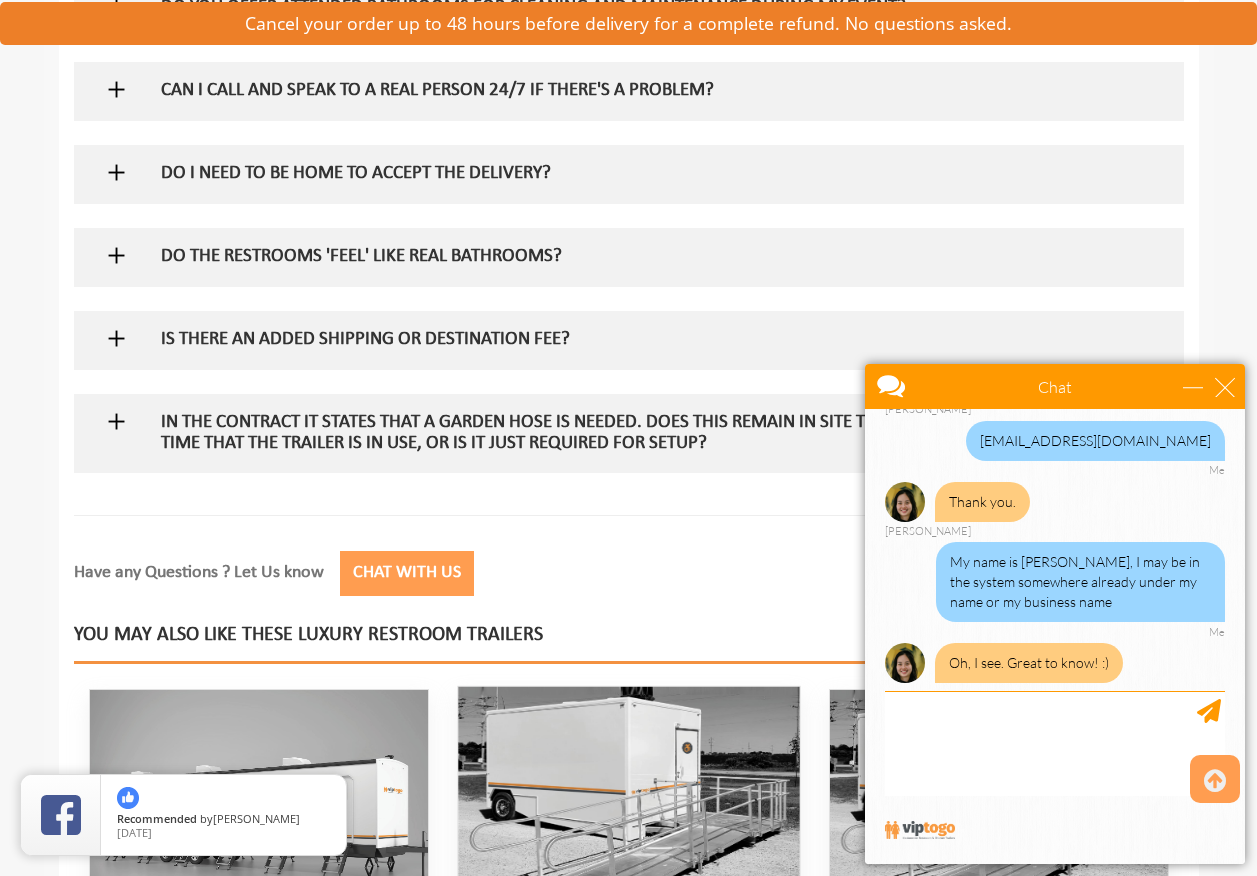 scroll, scrollTop: 1737, scrollLeft: 0, axis: vertical 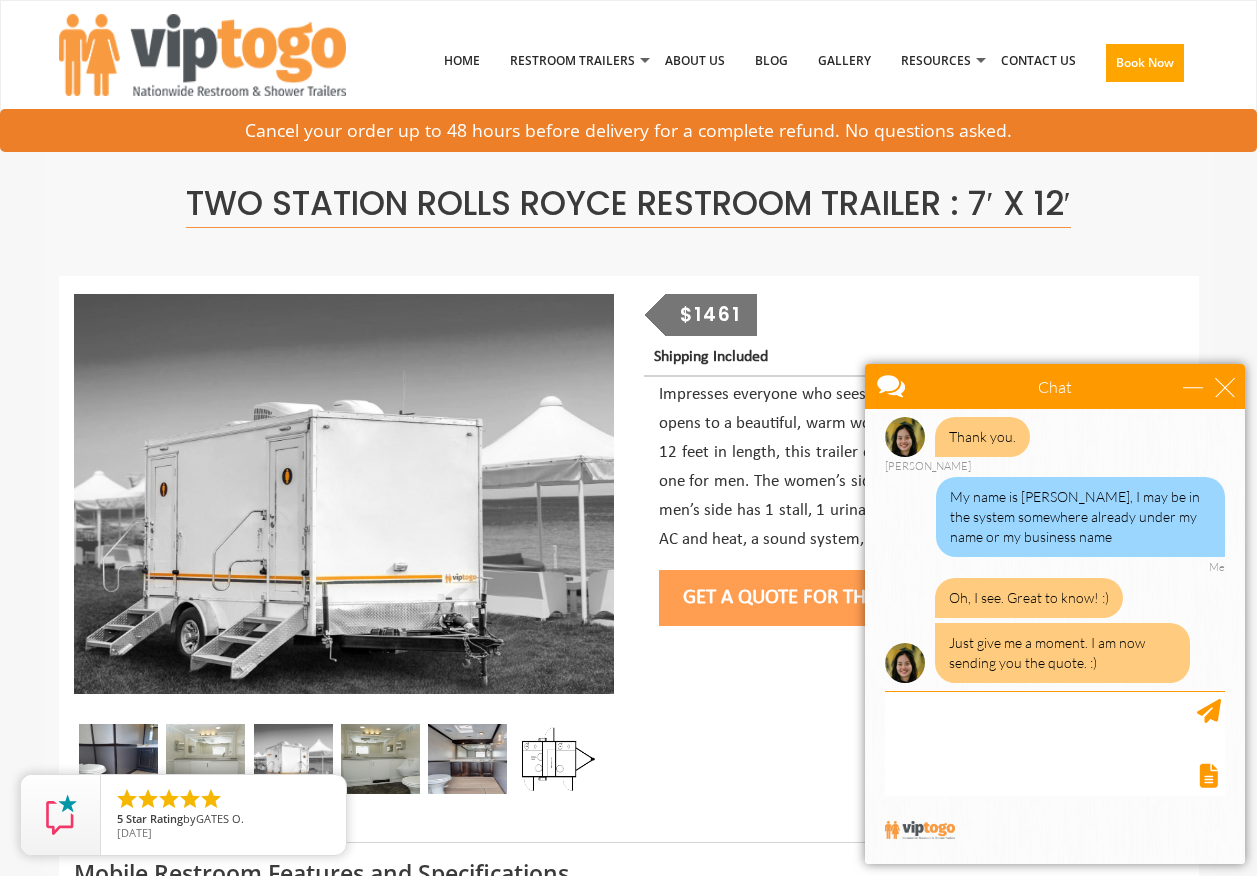 click at bounding box center [293, 759] 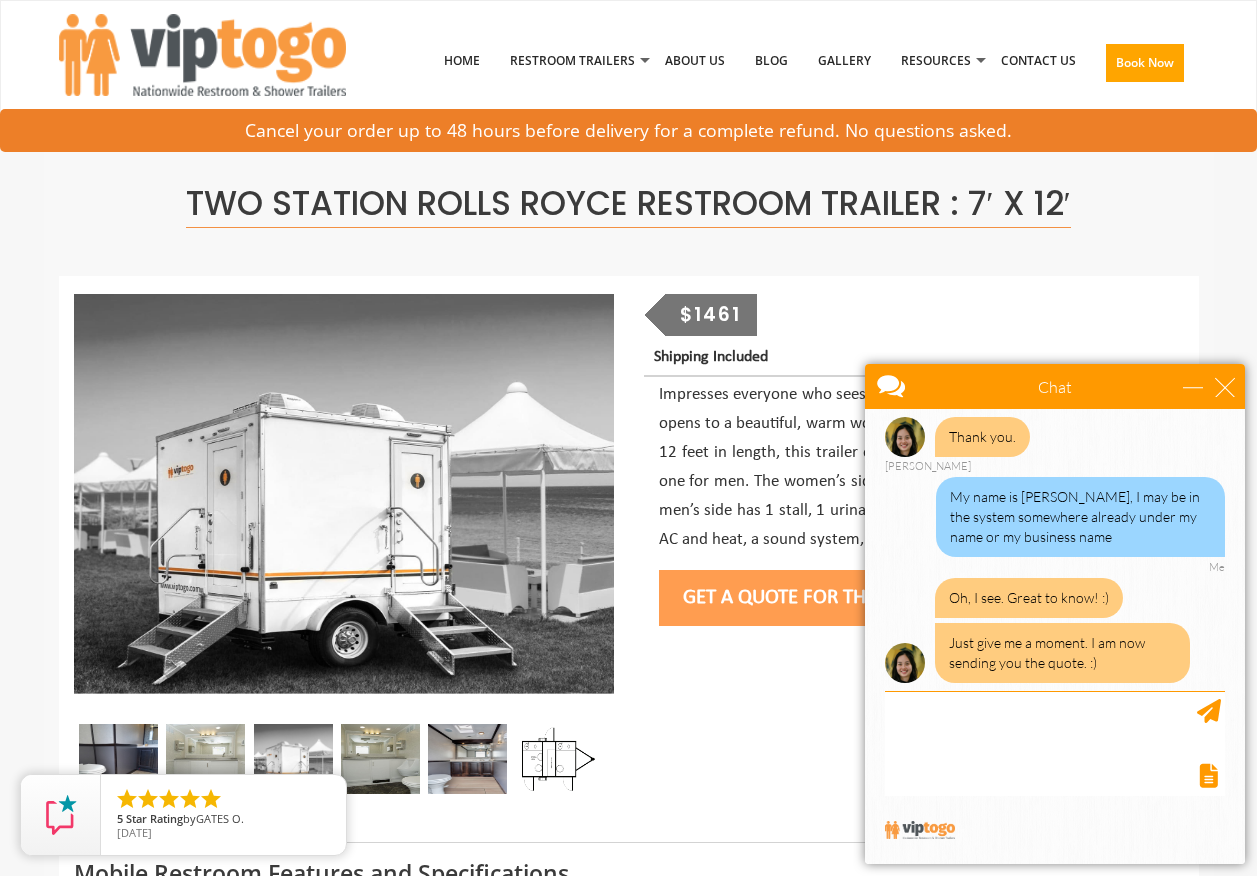 click at bounding box center [380, 759] 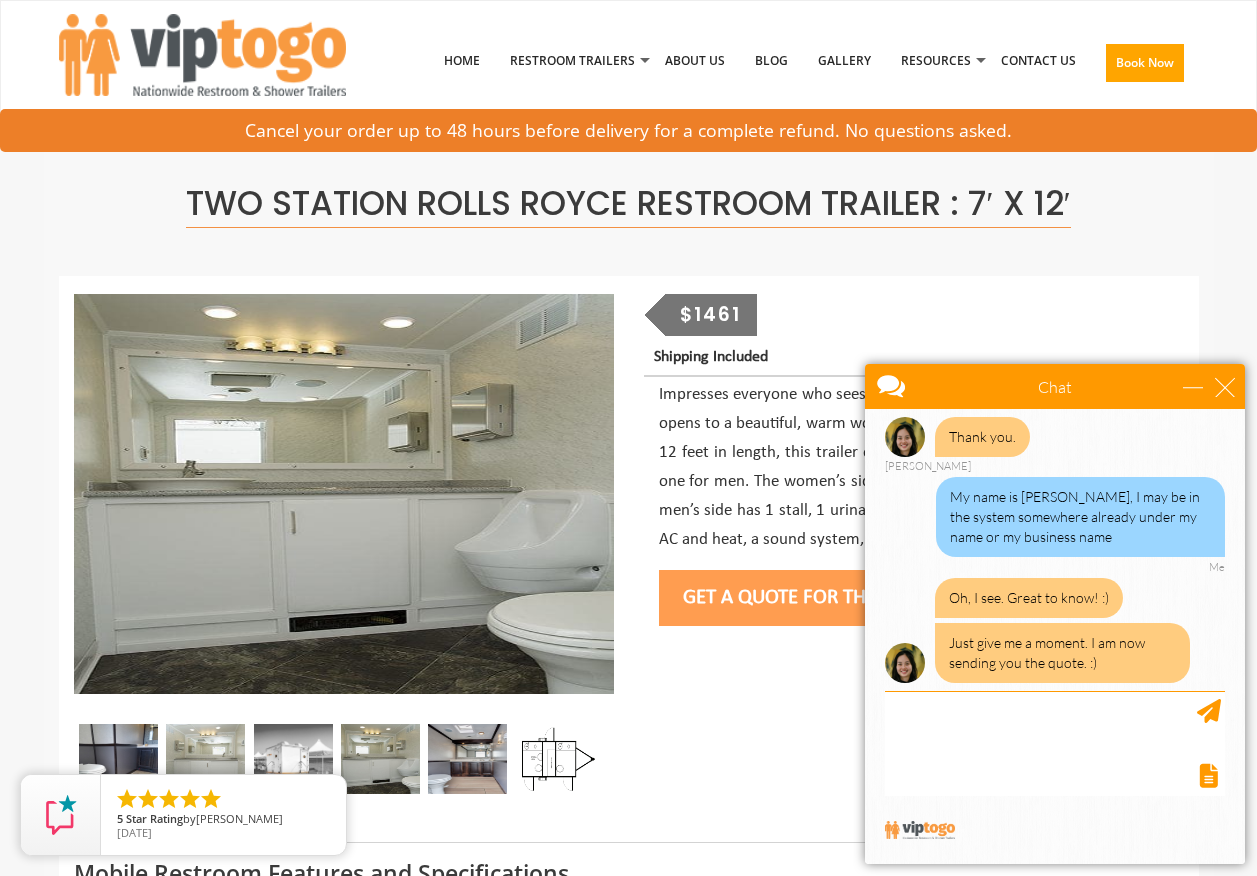 click at bounding box center [467, 759] 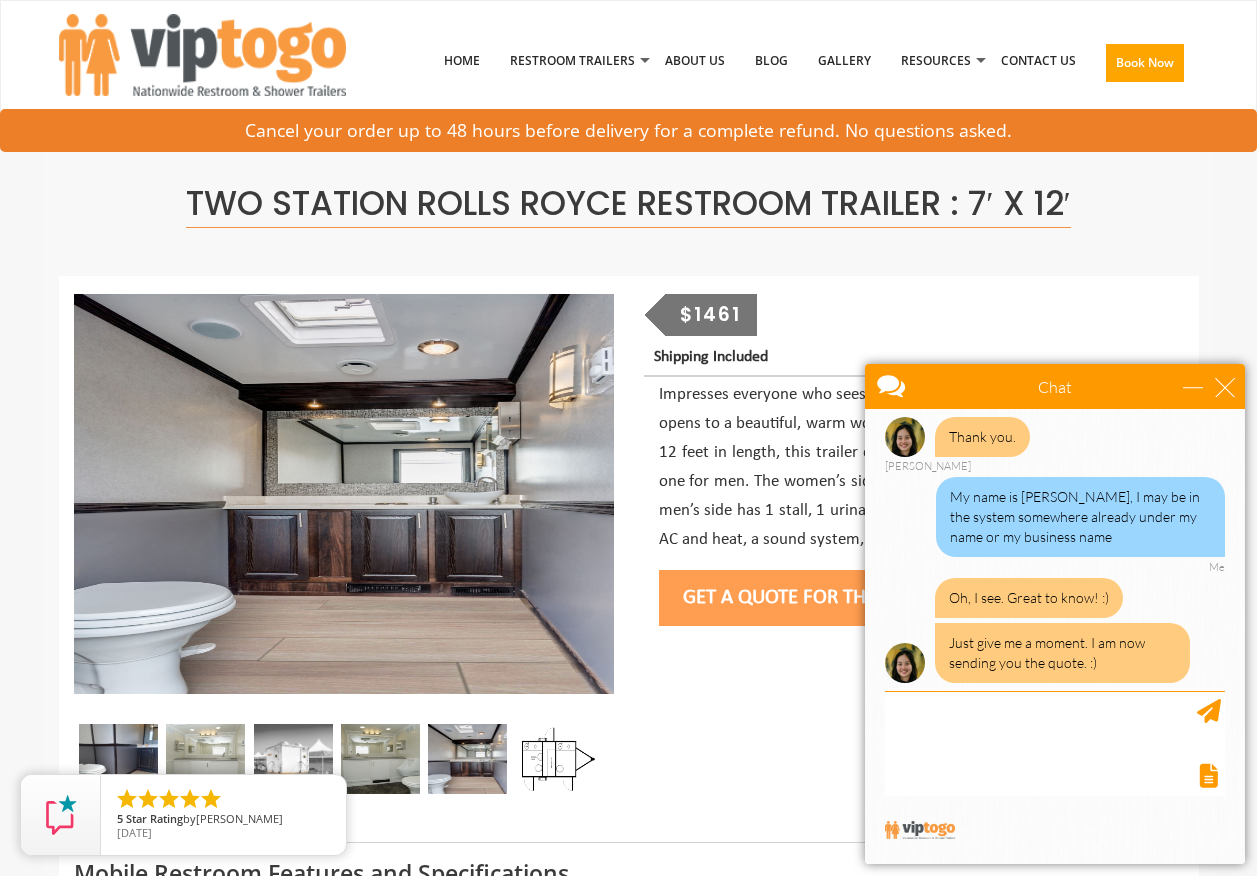 click at bounding box center (380, 759) 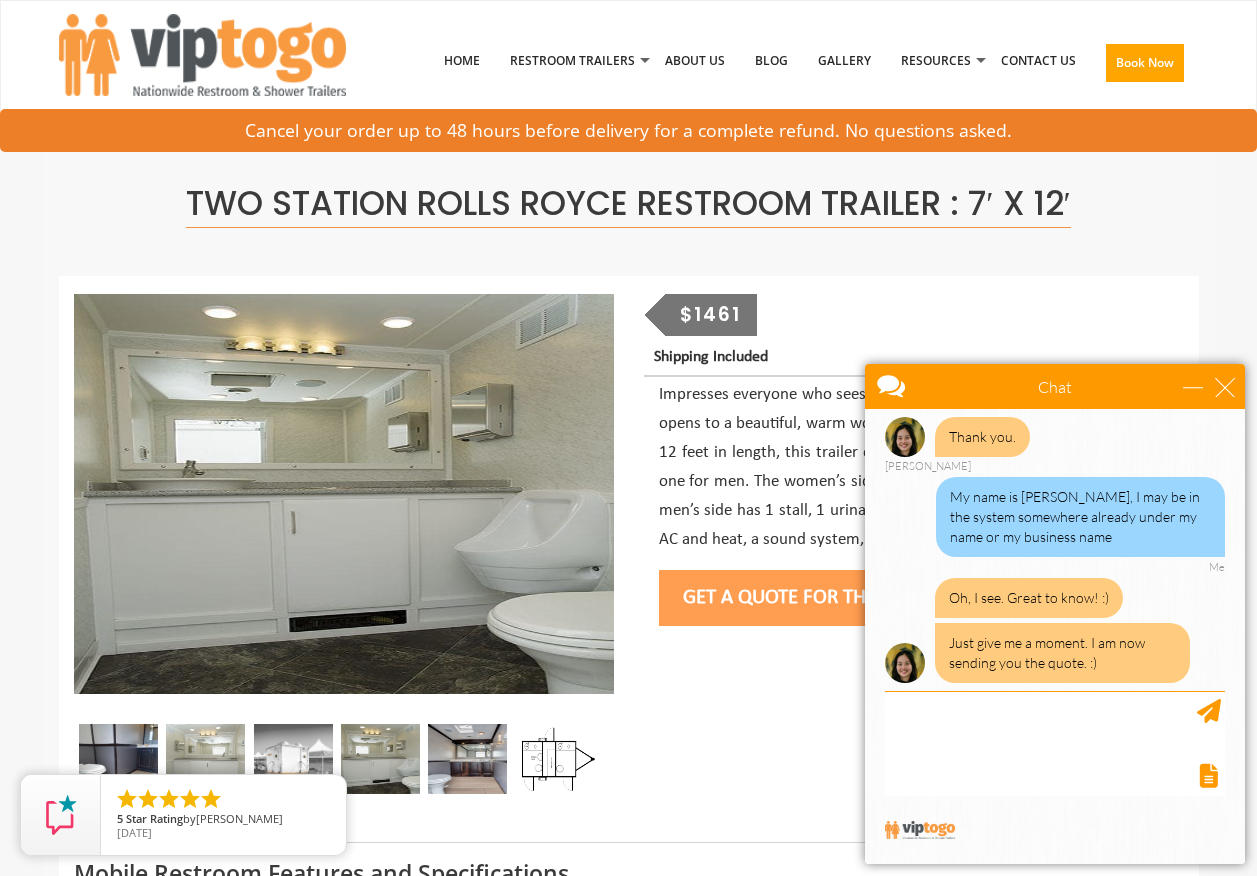 click at bounding box center (555, 759) 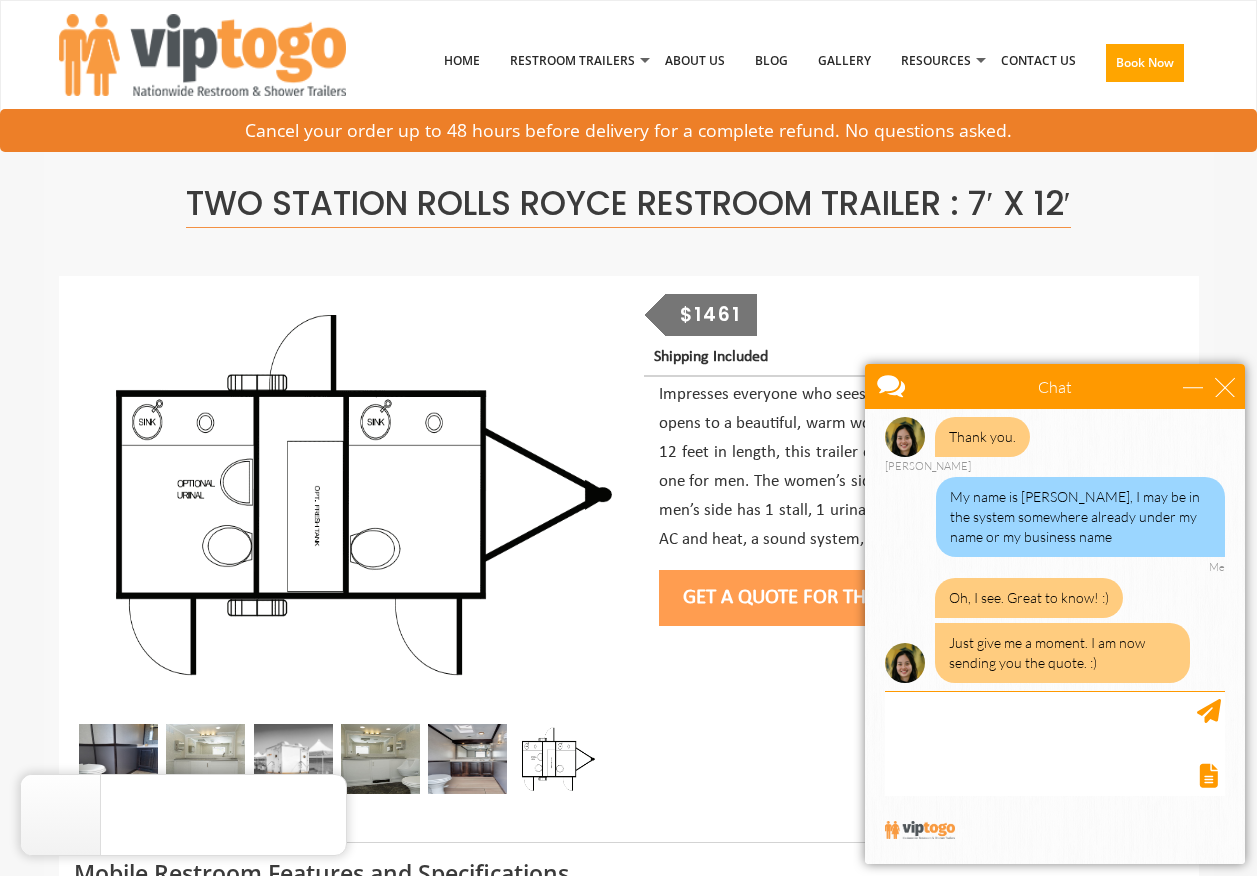 click at bounding box center (467, 759) 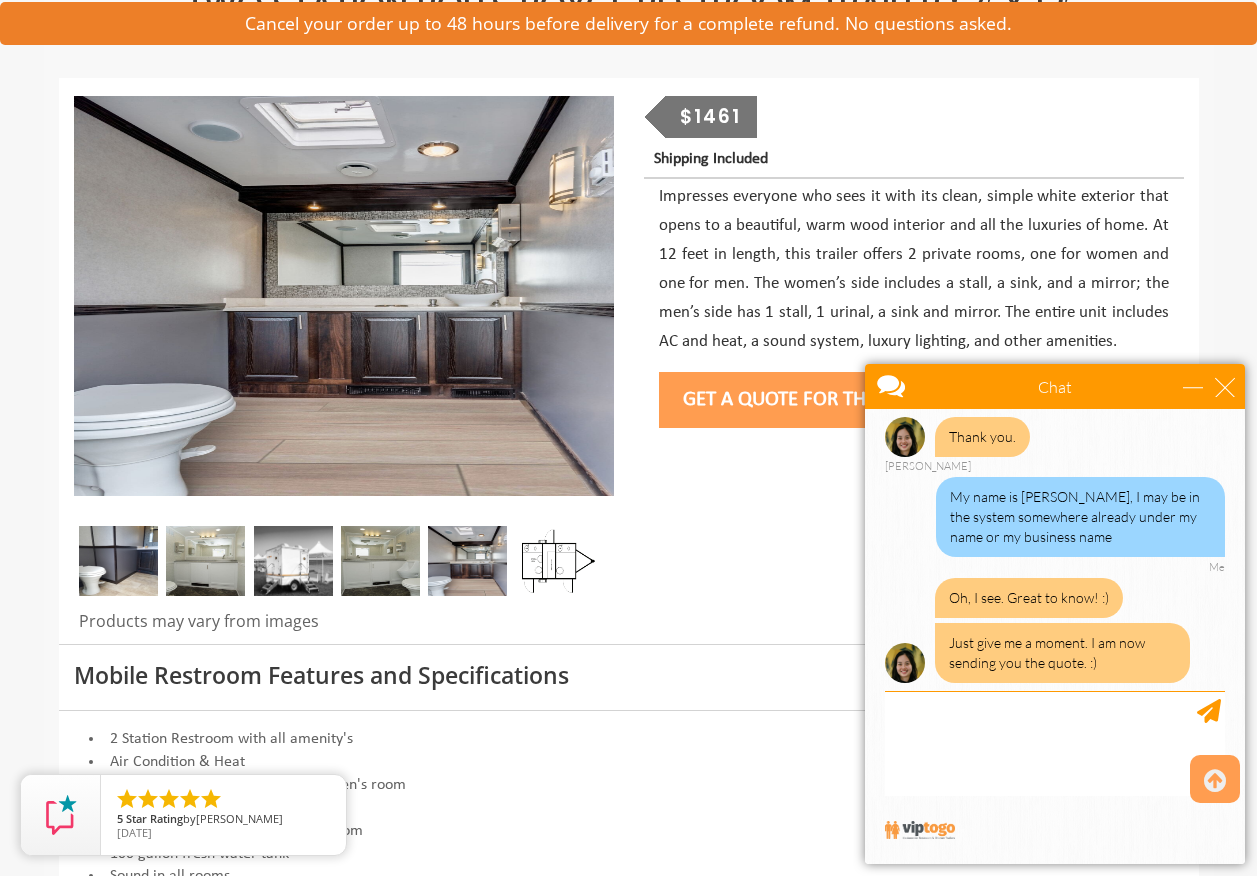scroll, scrollTop: 200, scrollLeft: 0, axis: vertical 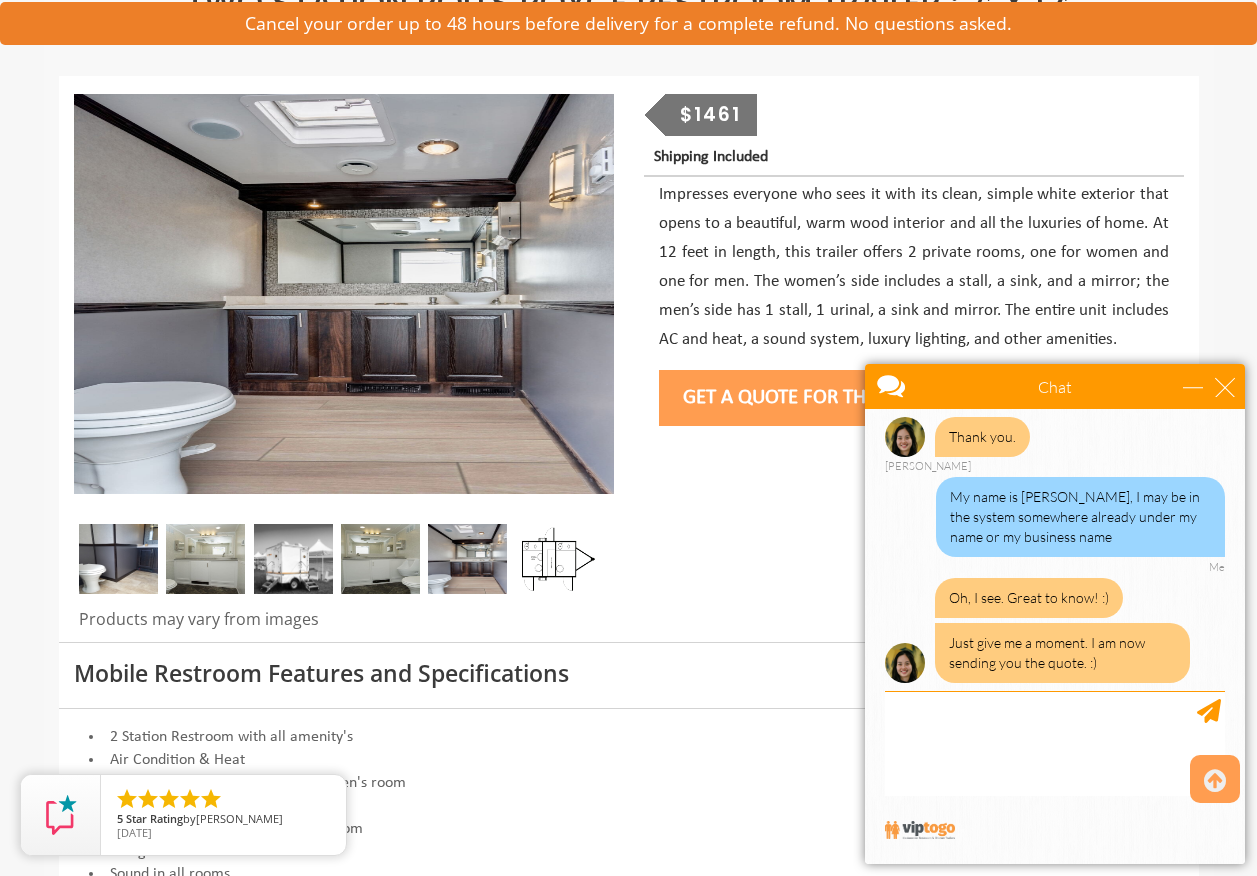 click at bounding box center (205, 559) 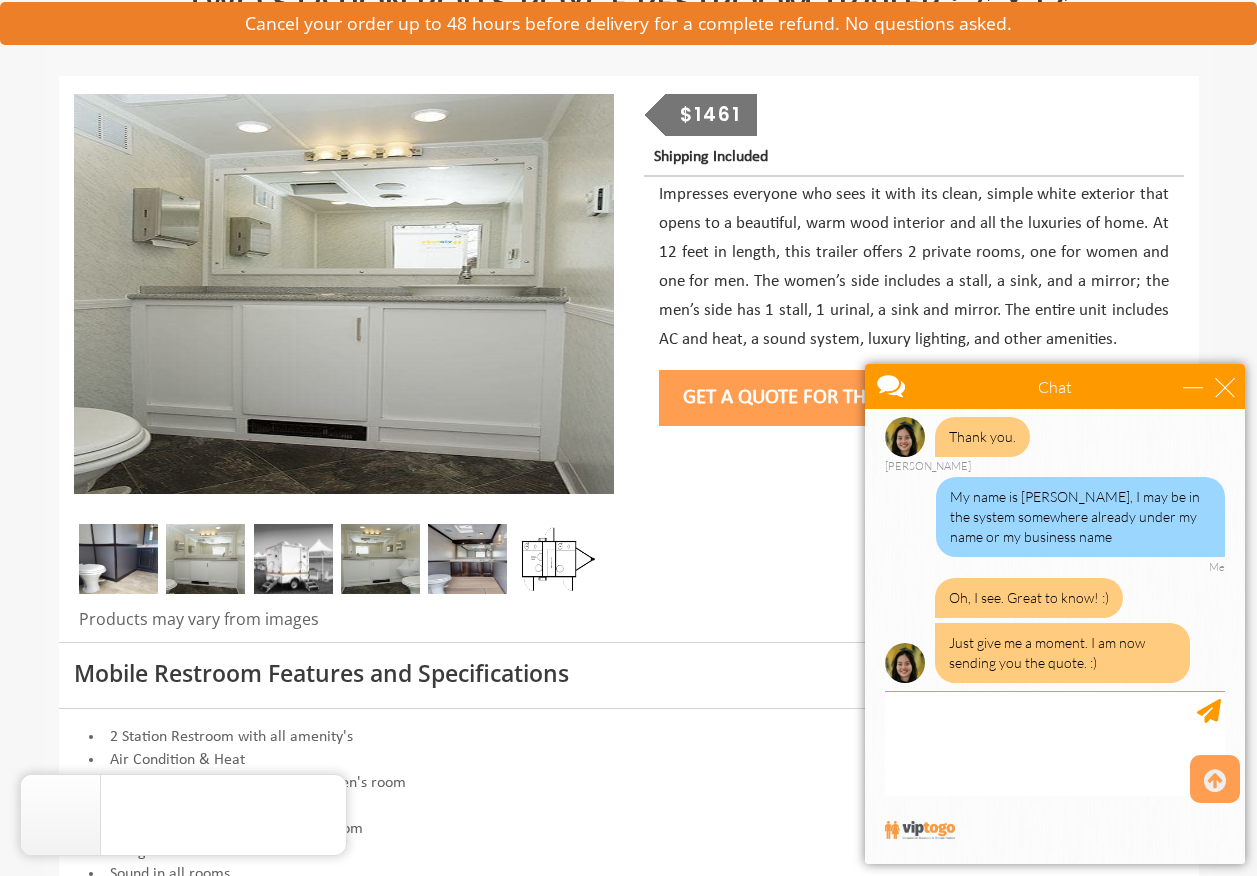 click at bounding box center (293, 559) 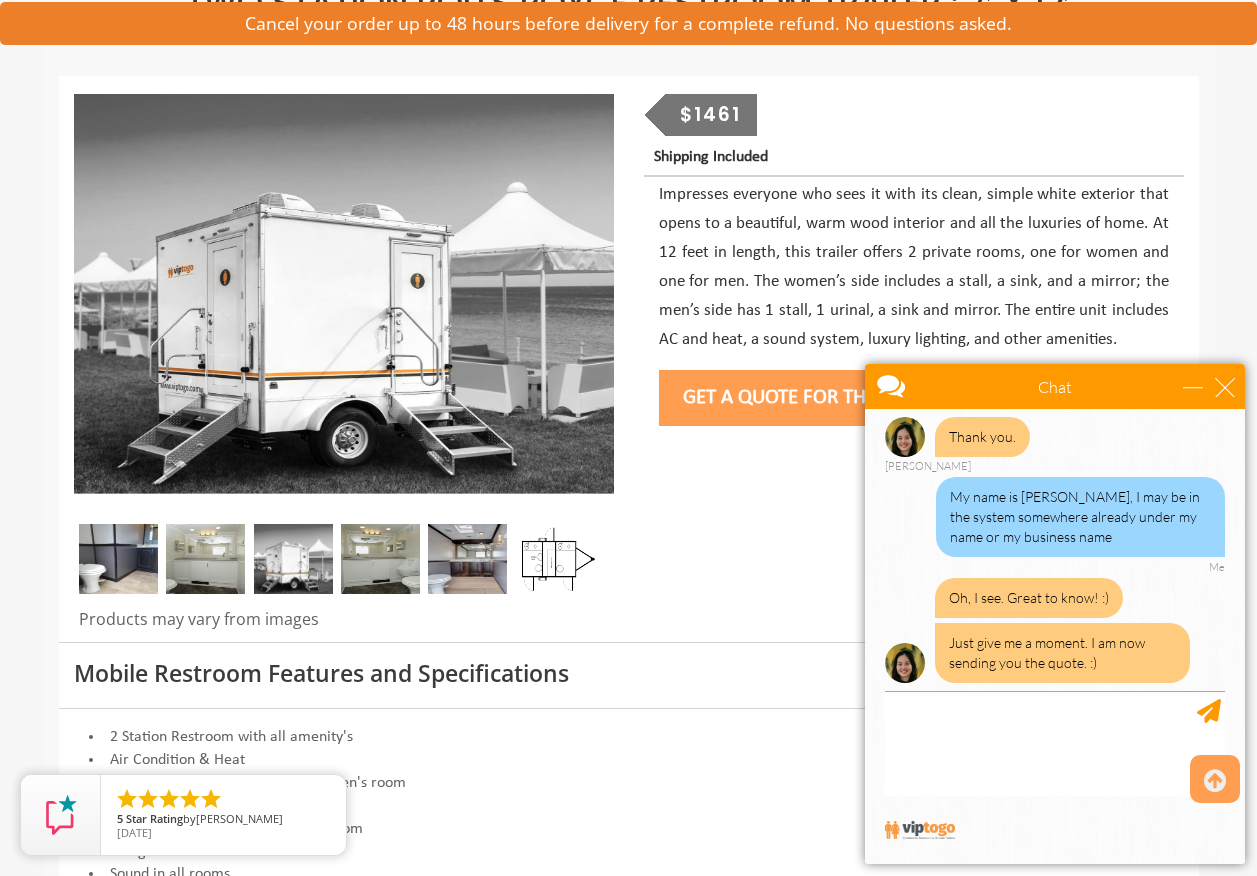 click at bounding box center [380, 559] 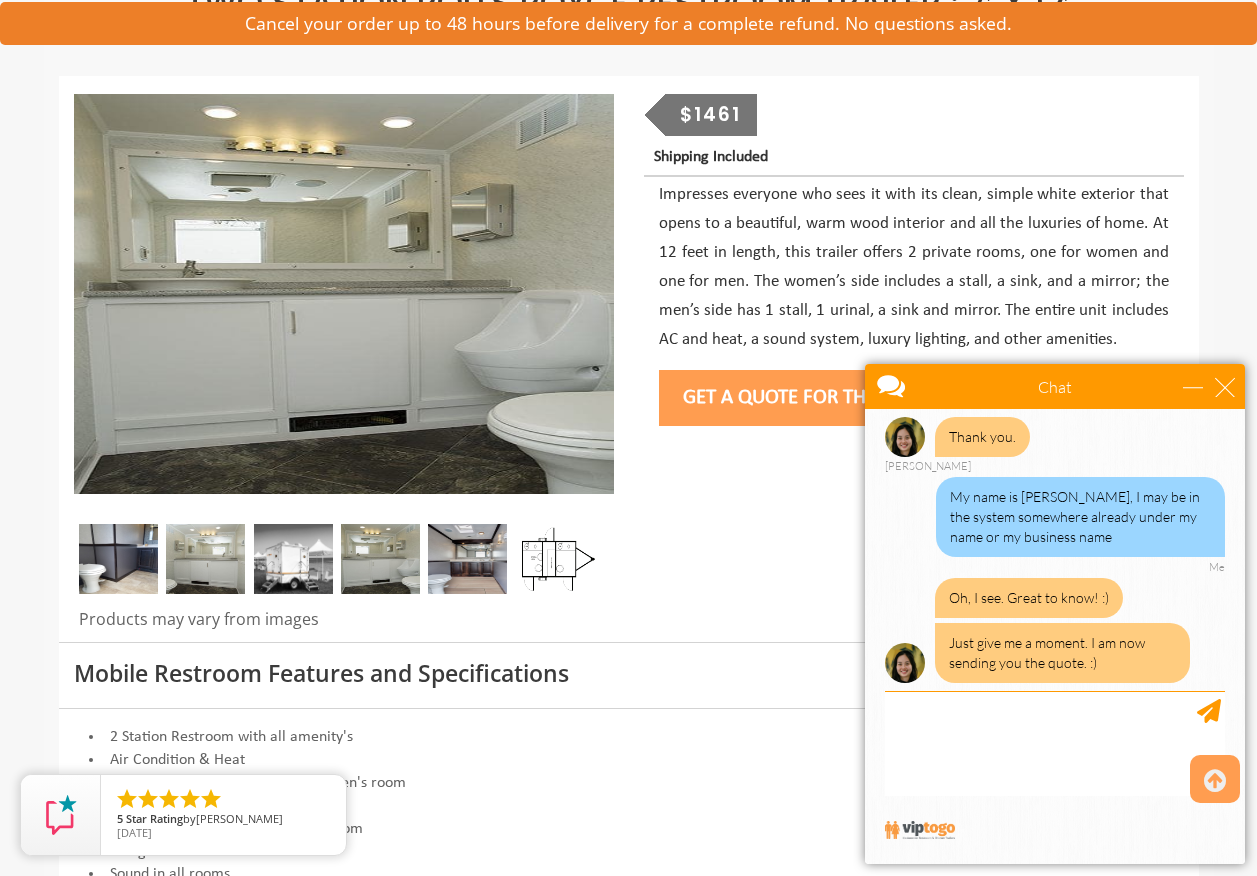 click at bounding box center (467, 559) 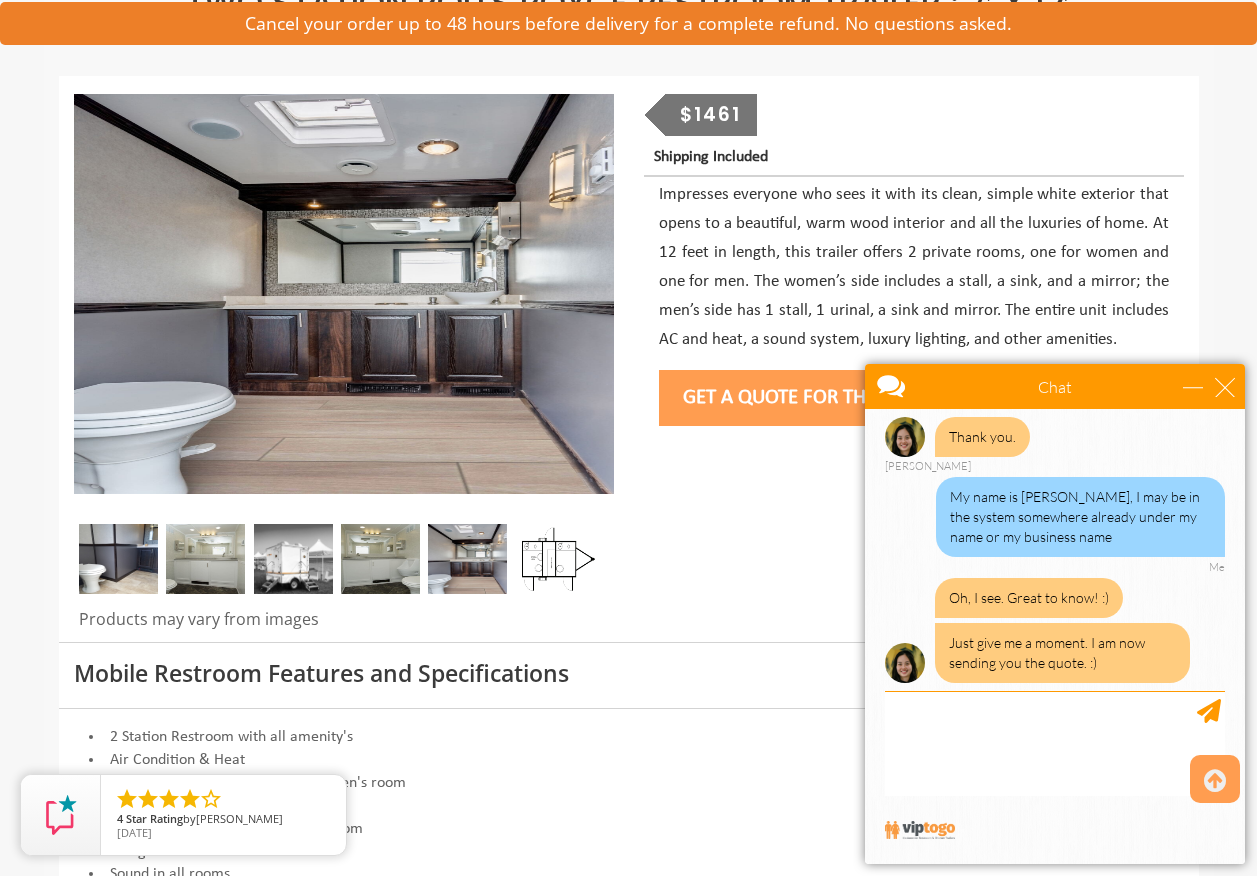 click at bounding box center [380, 559] 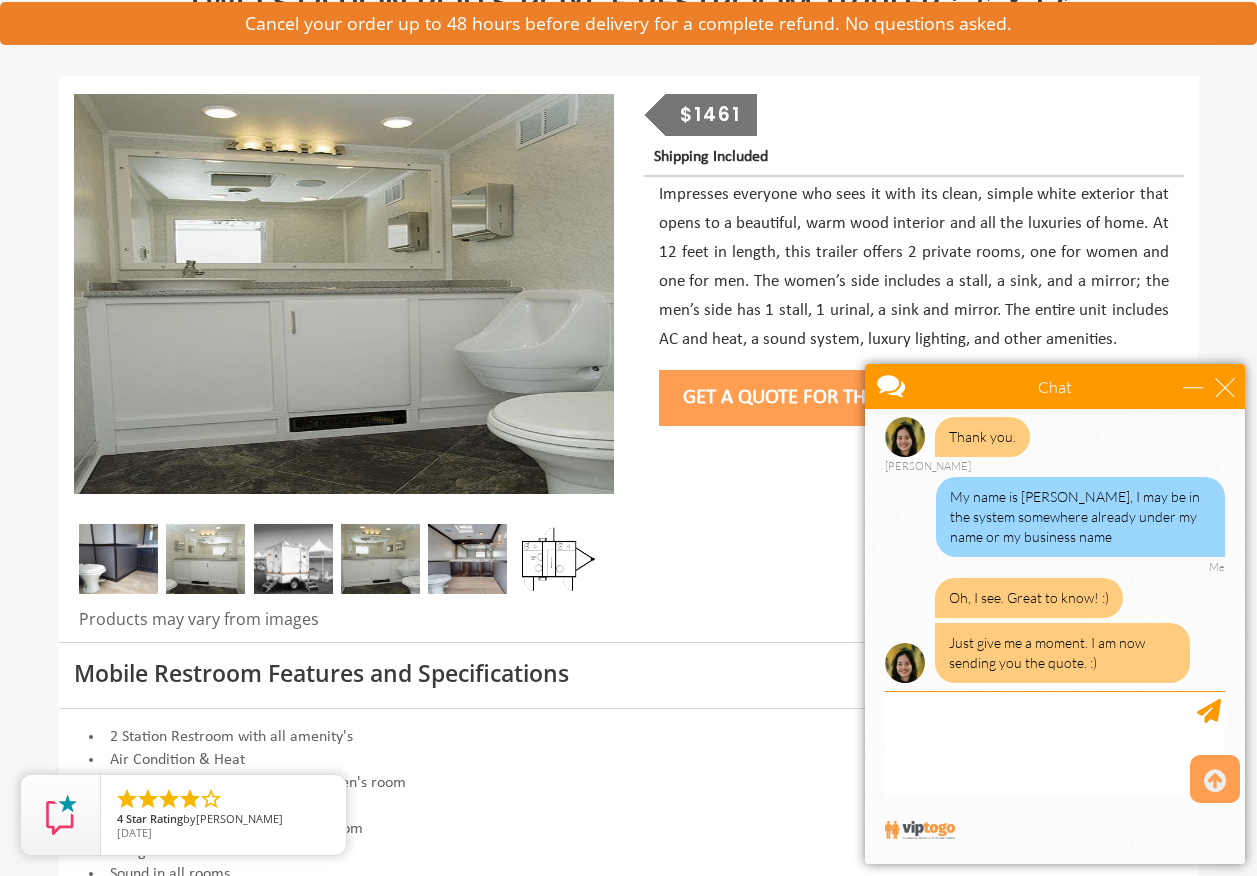 scroll, scrollTop: 850, scrollLeft: 0, axis: vertical 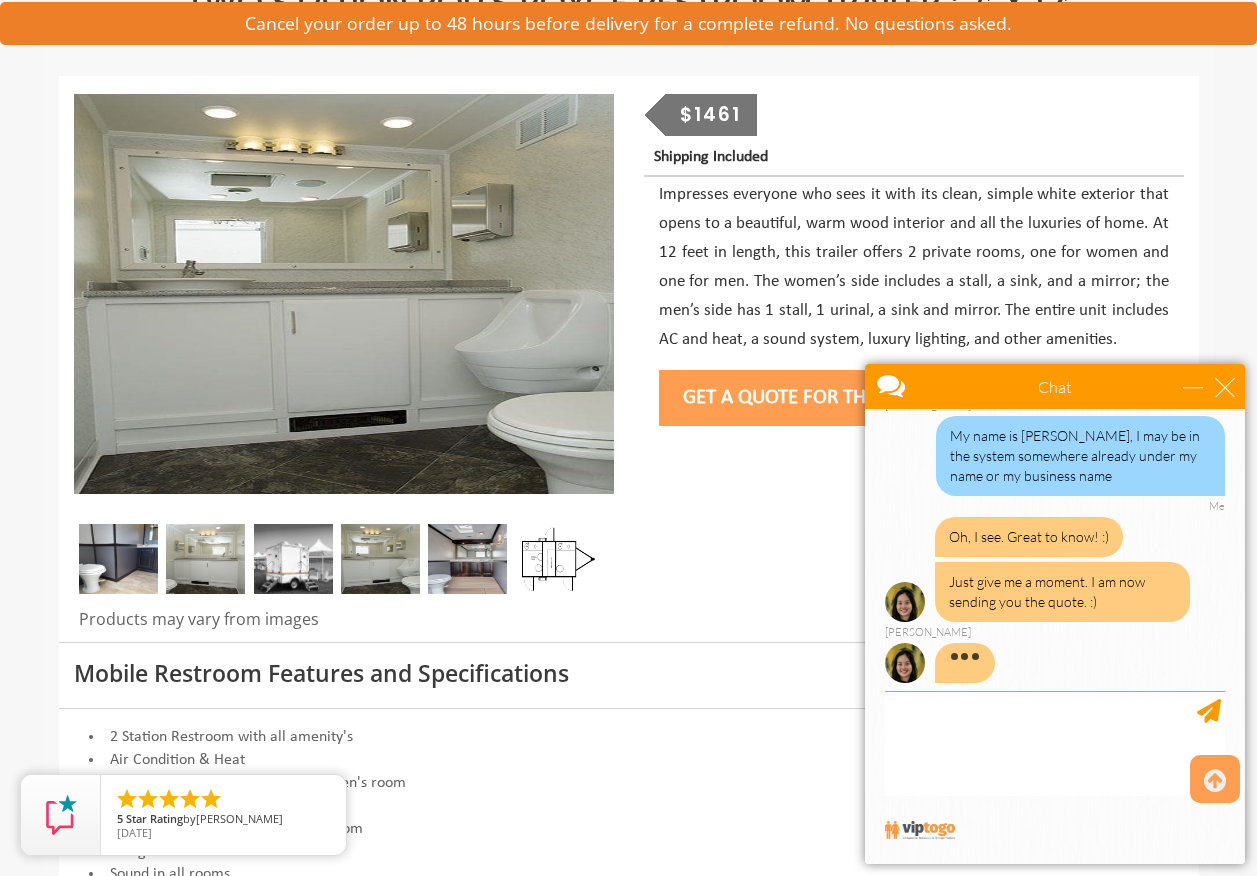 click at bounding box center (467, 559) 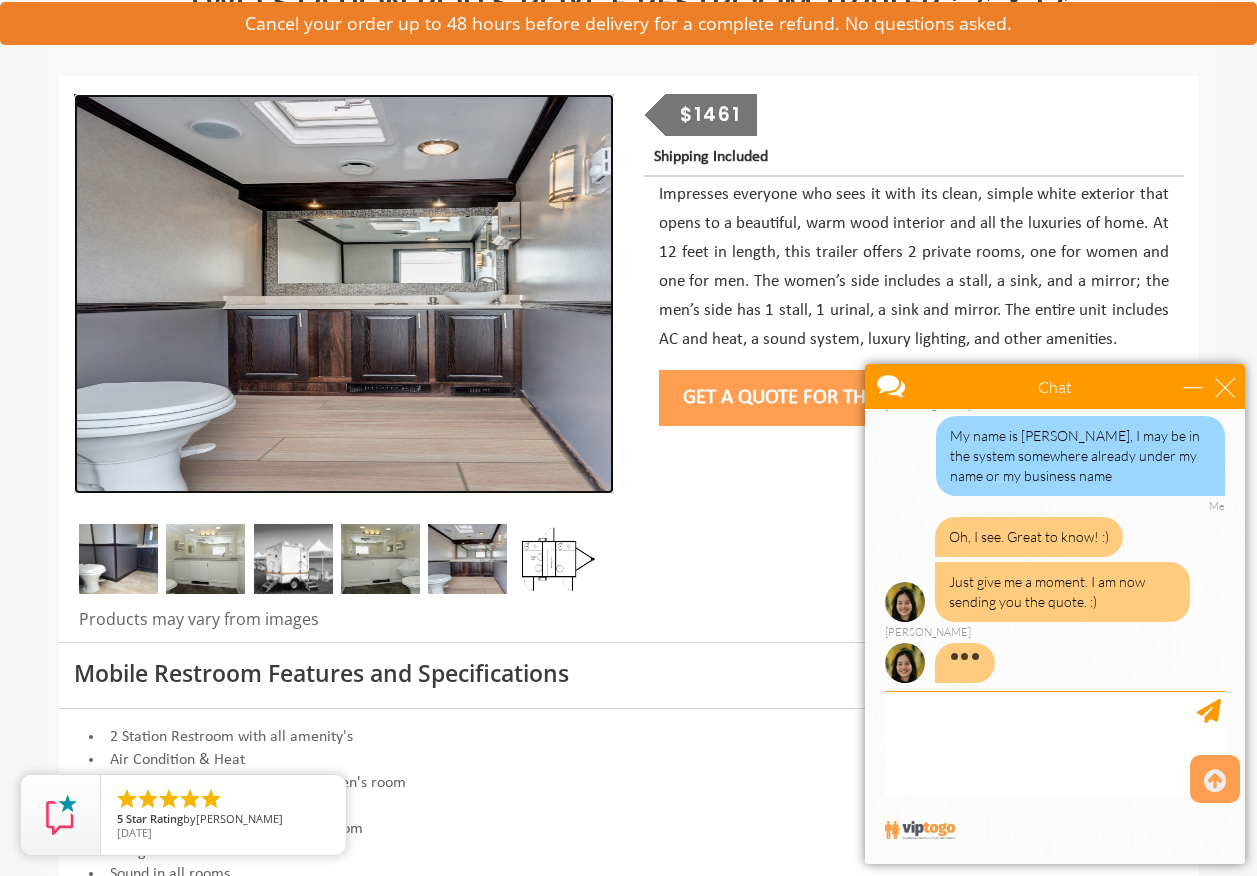 scroll, scrollTop: 789, scrollLeft: 0, axis: vertical 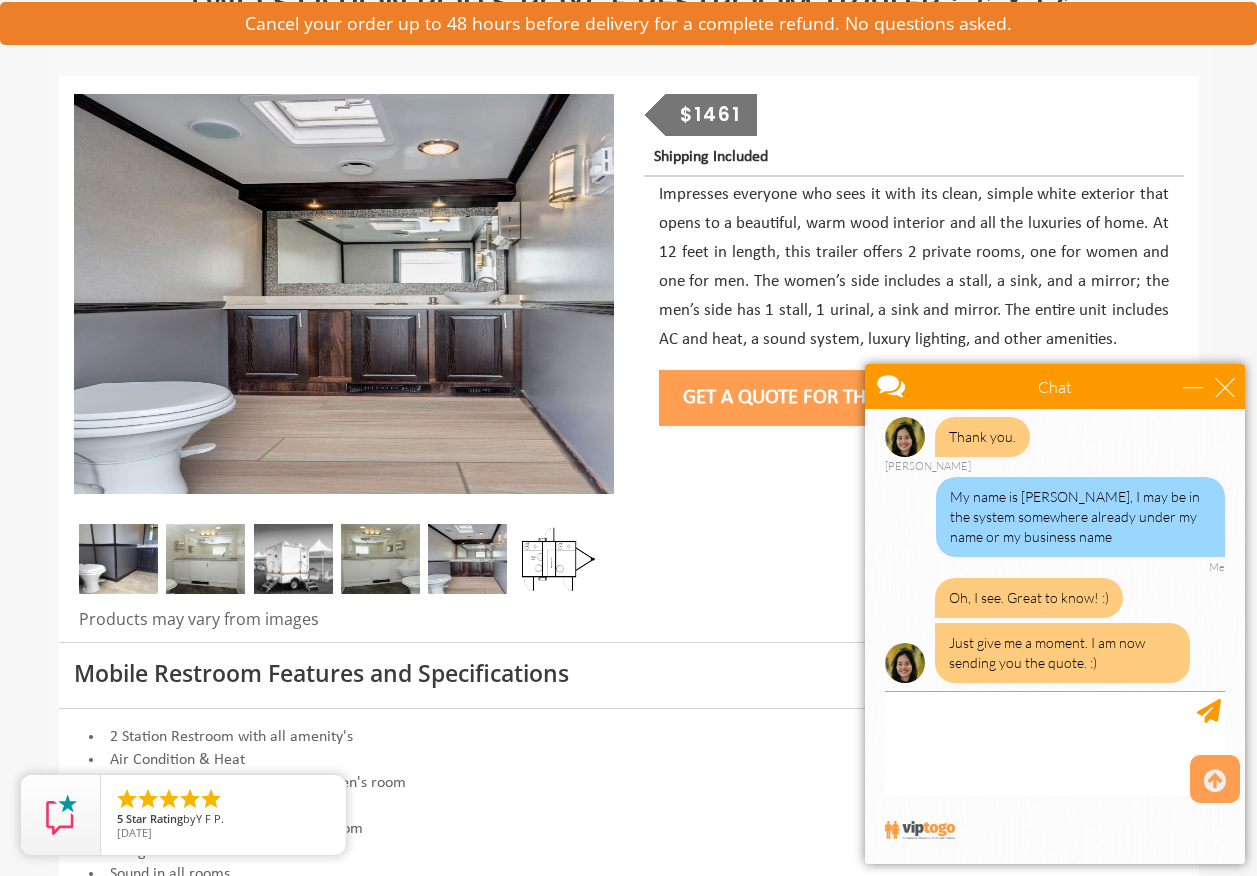 click at bounding box center (555, 559) 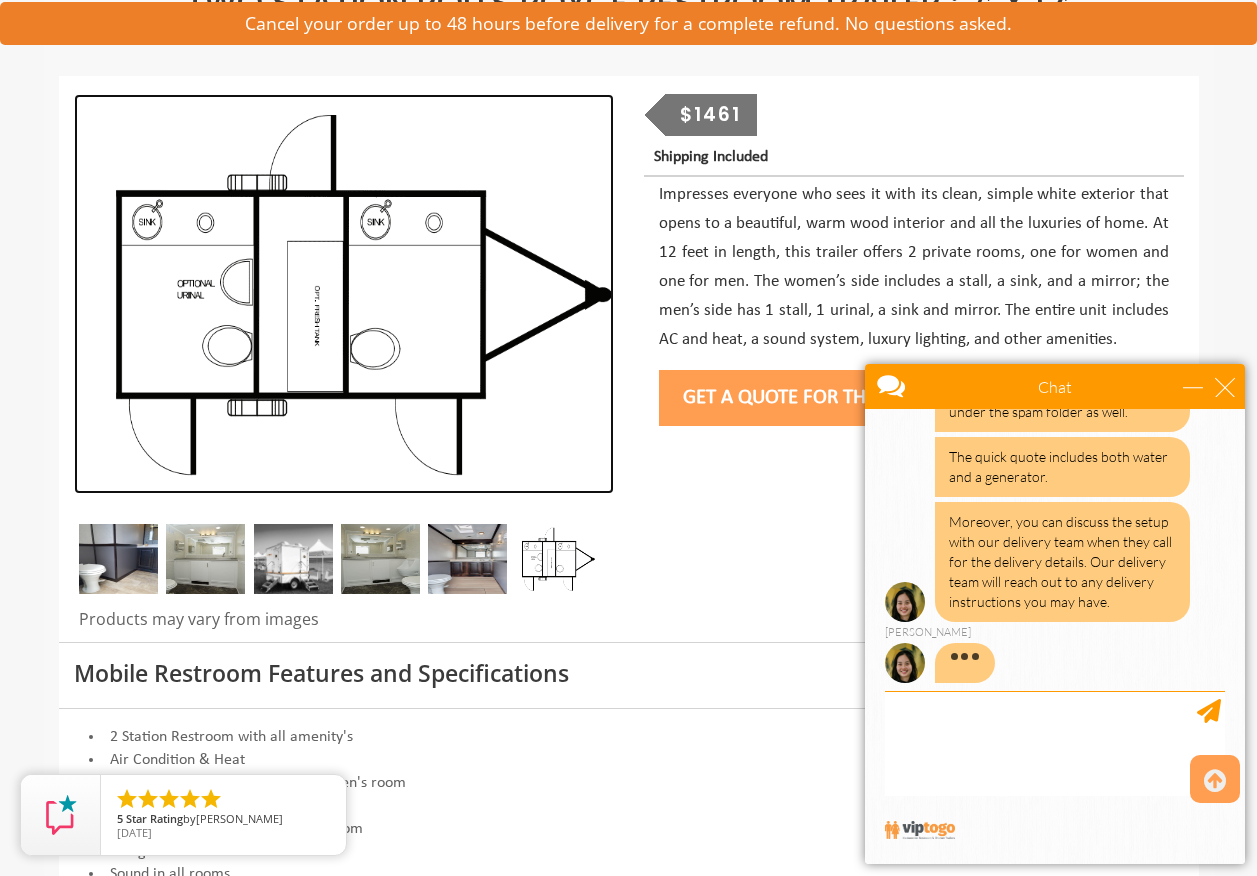 scroll, scrollTop: 1169, scrollLeft: 0, axis: vertical 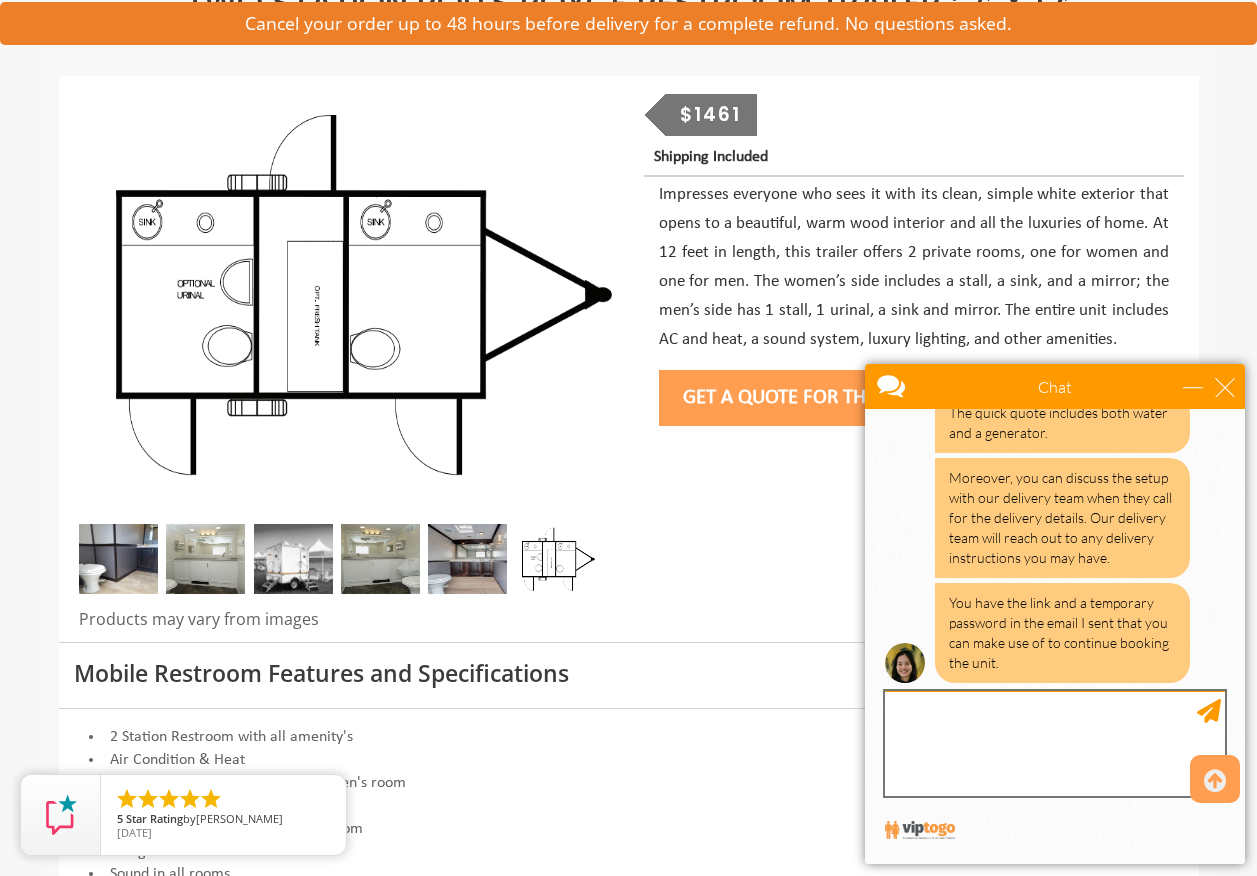 click at bounding box center (1055, 743) 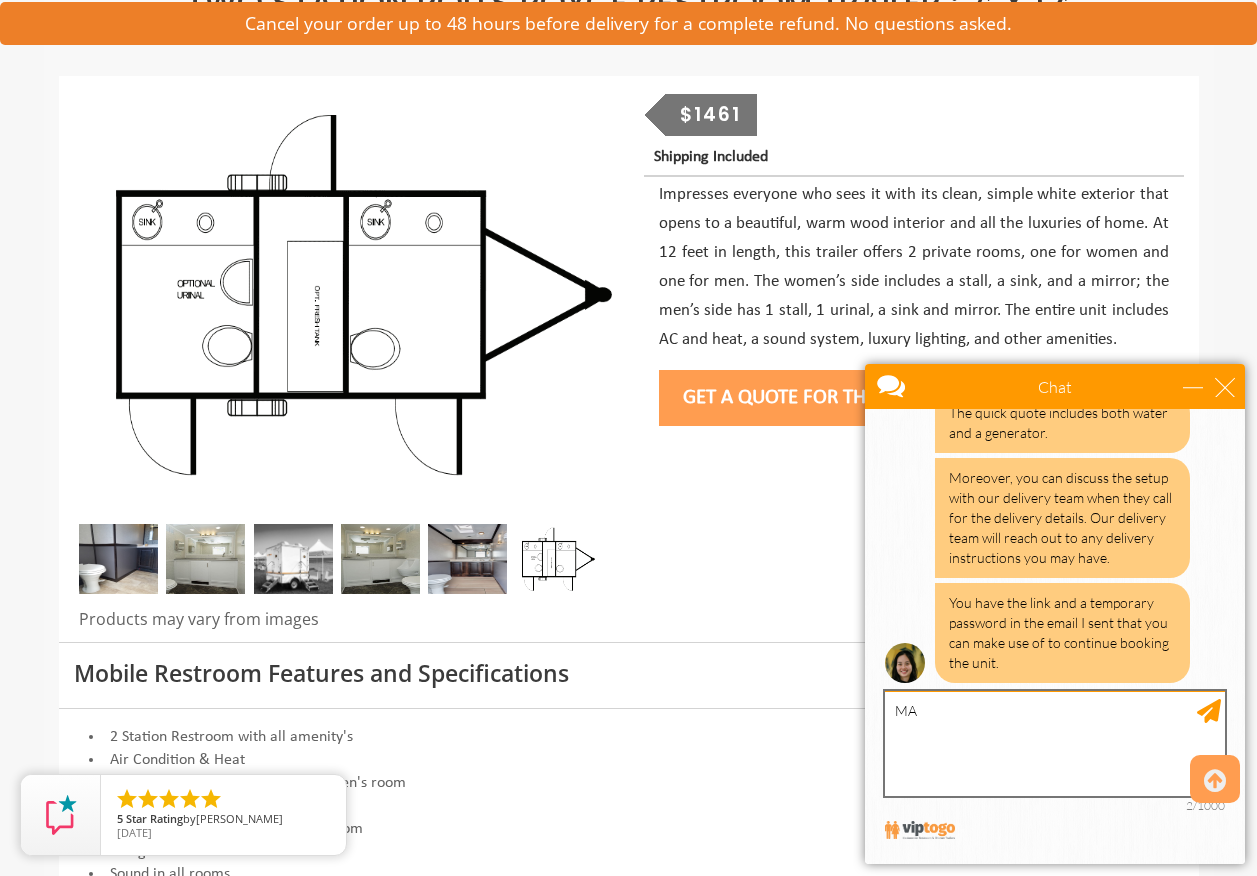 type on "M" 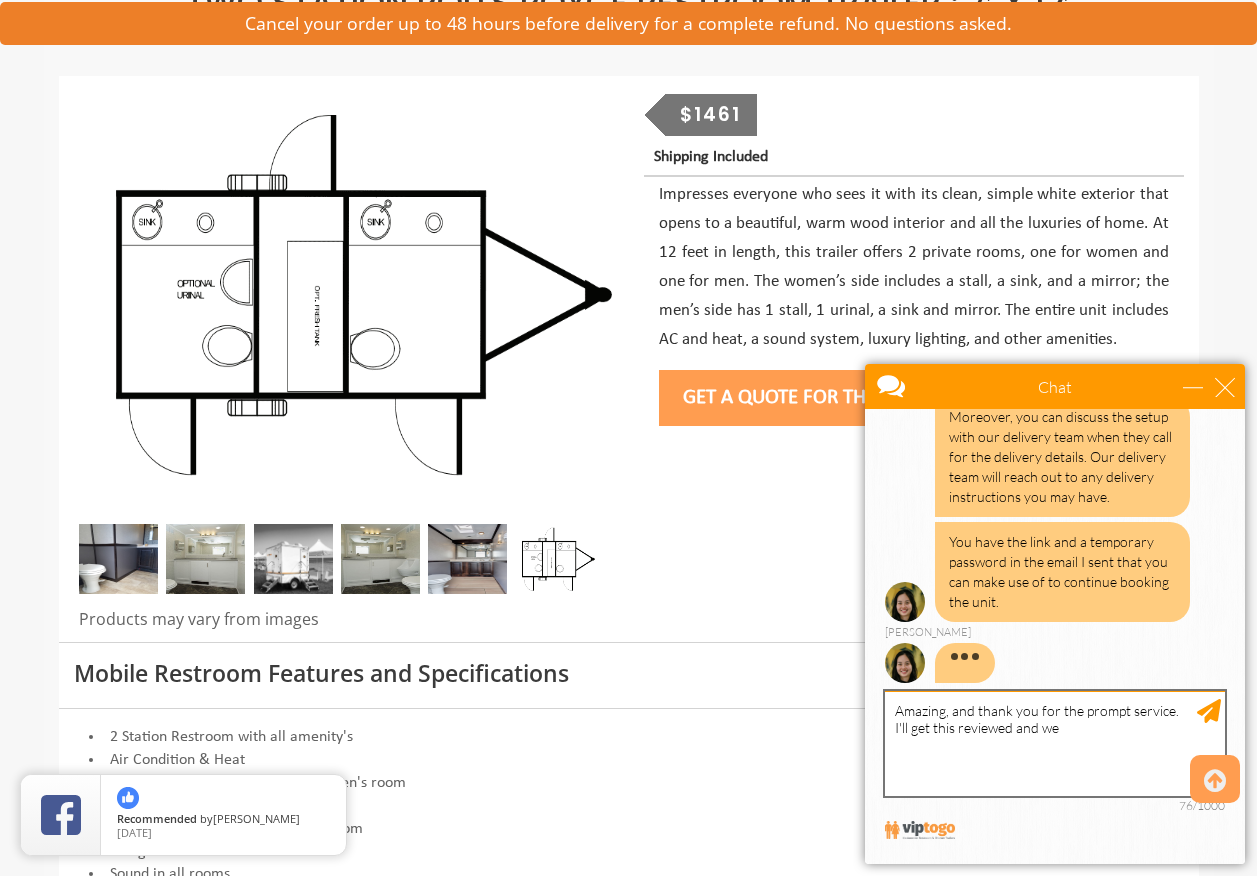 scroll, scrollTop: 1169, scrollLeft: 0, axis: vertical 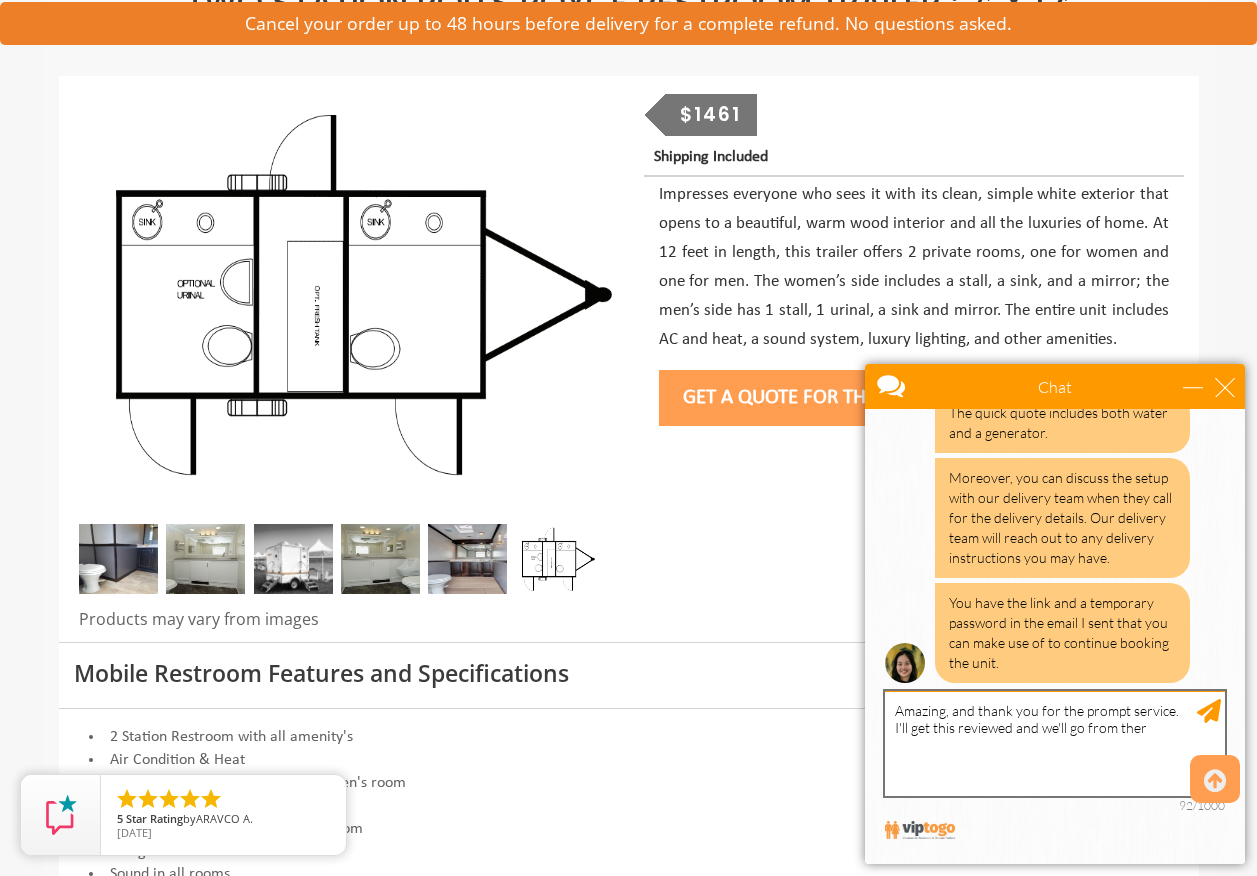 type on "Amazing, and thank you for the prompt service. I'll get this reviewed and we'll go from there" 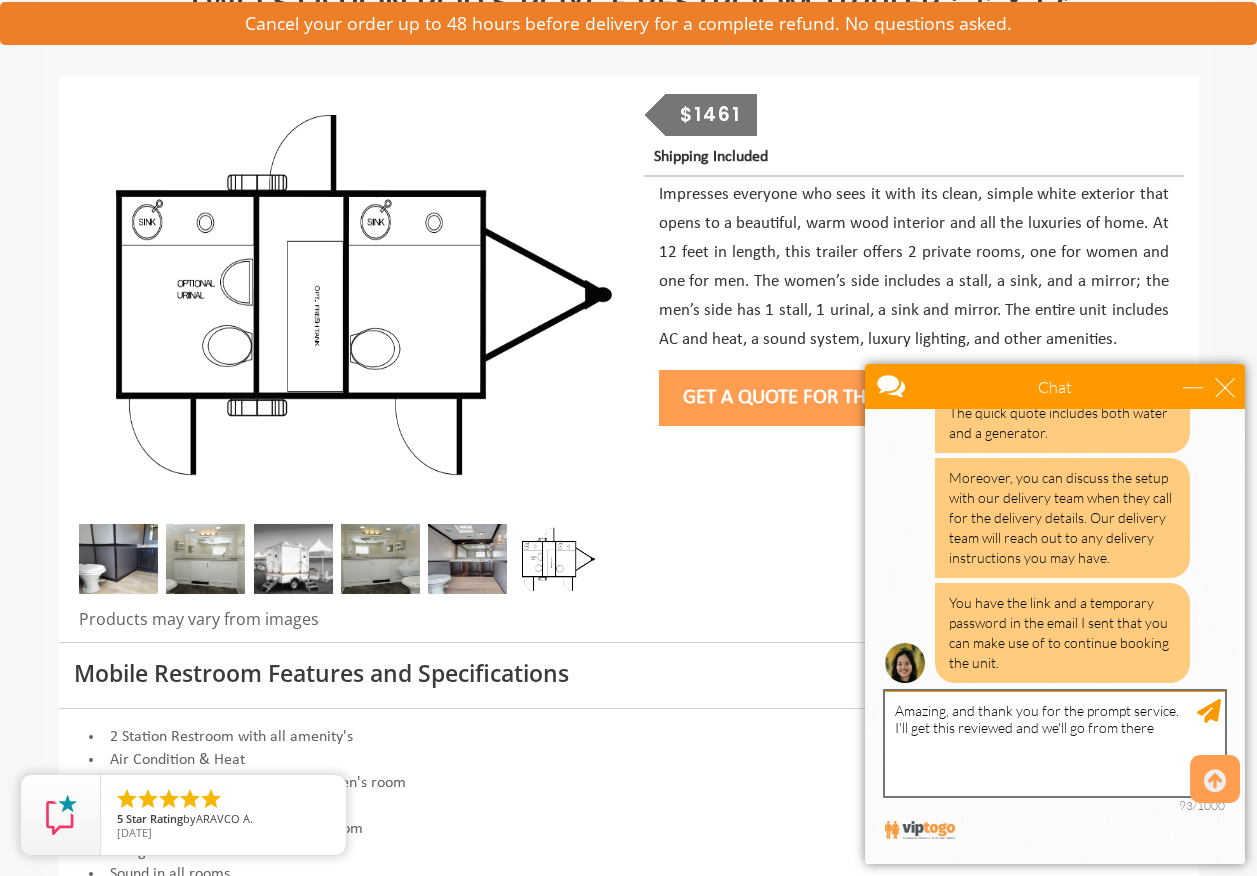 scroll, scrollTop: 1230, scrollLeft: 0, axis: vertical 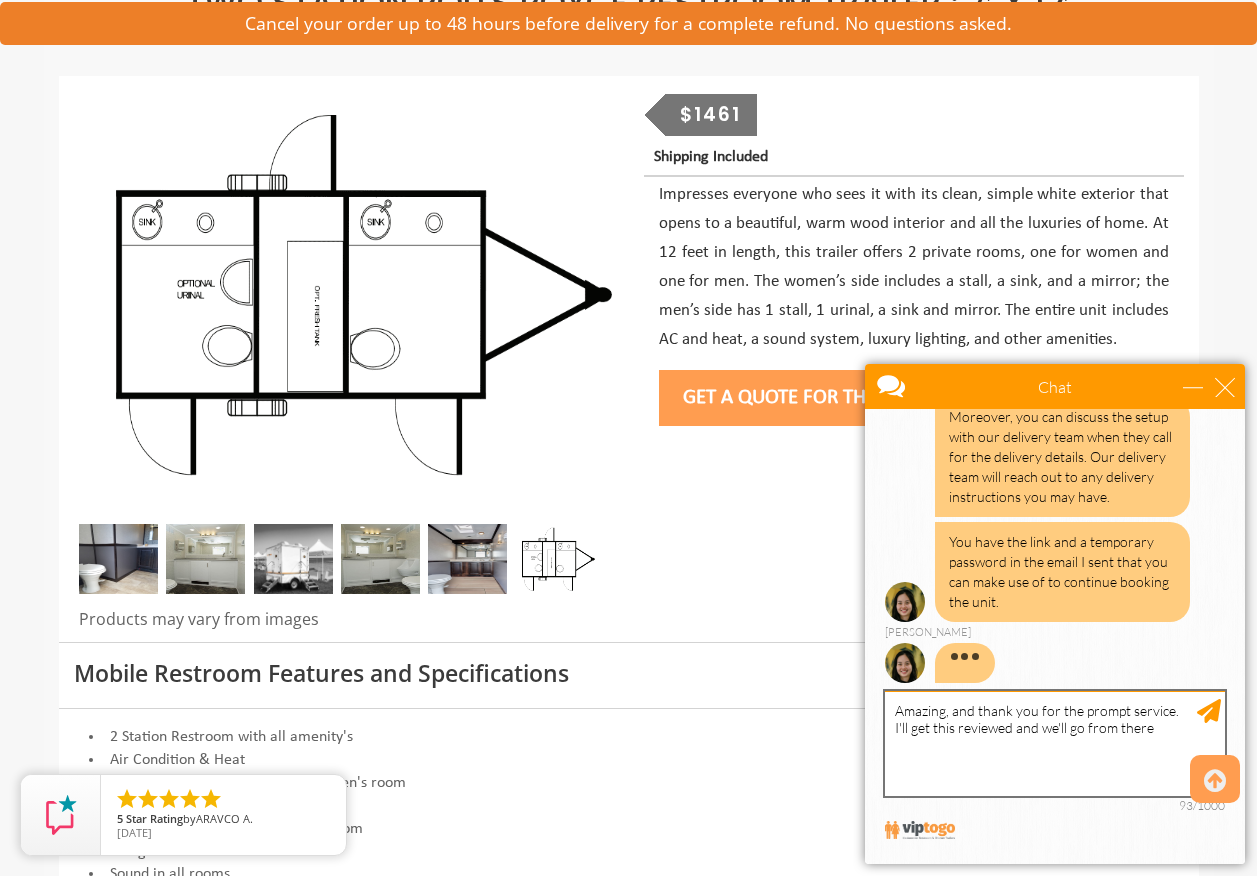 type 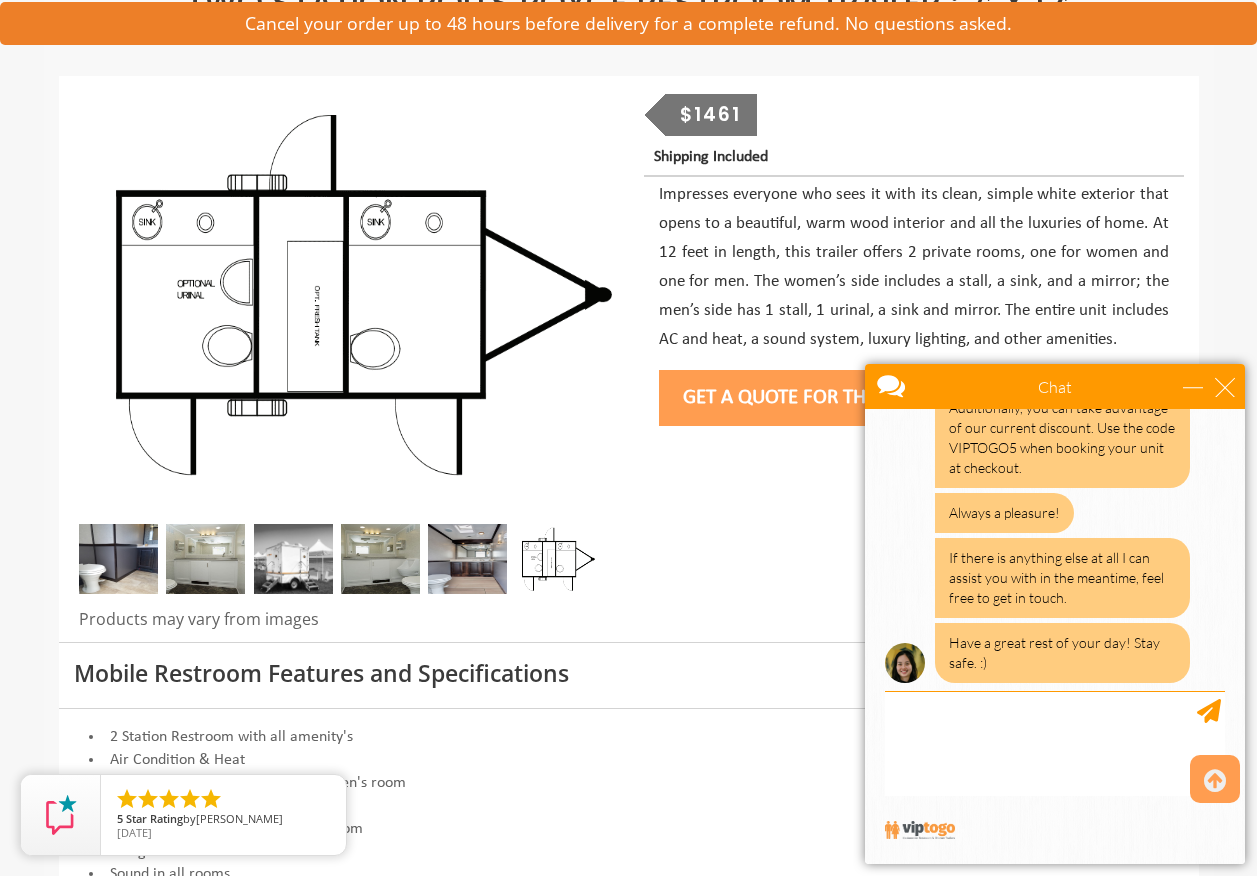 scroll, scrollTop: 1736, scrollLeft: 0, axis: vertical 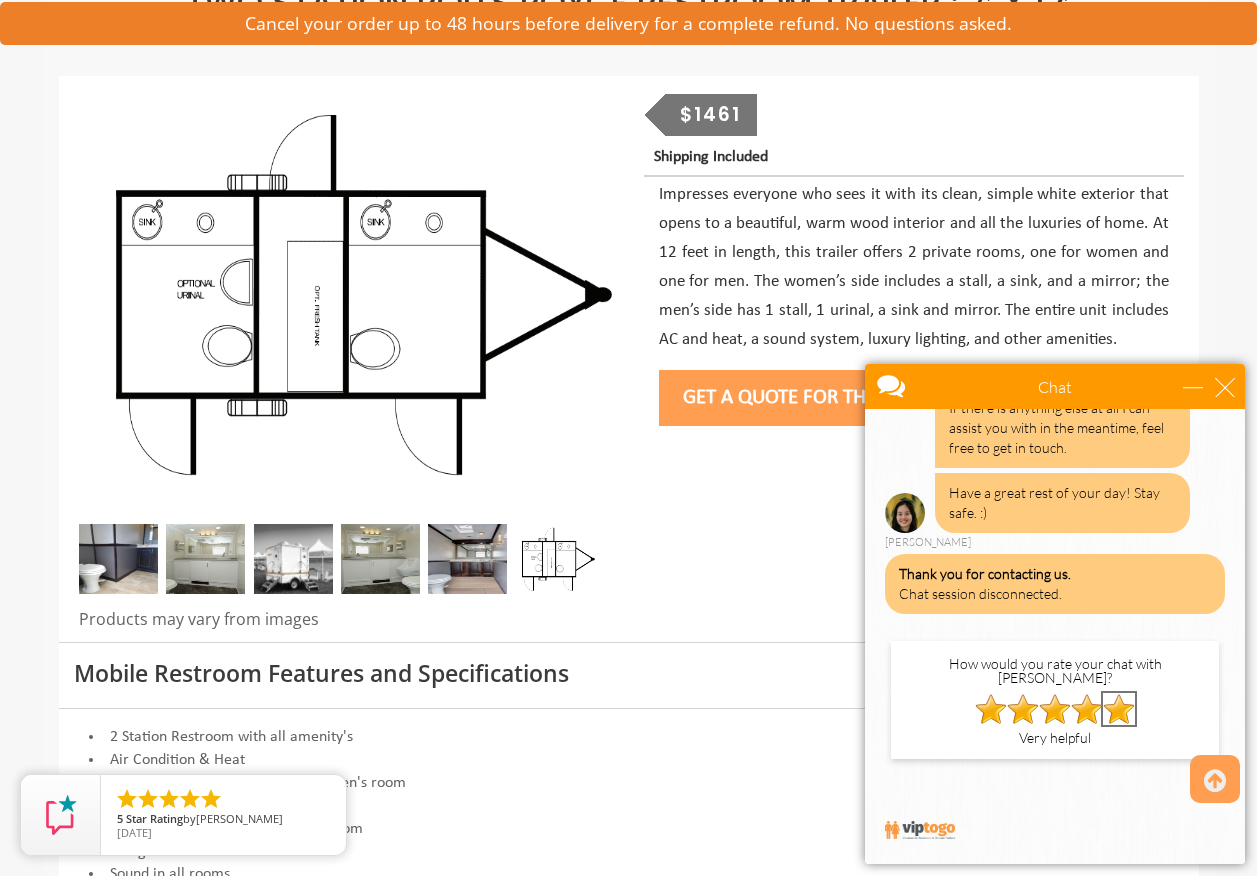 click at bounding box center [1119, 709] 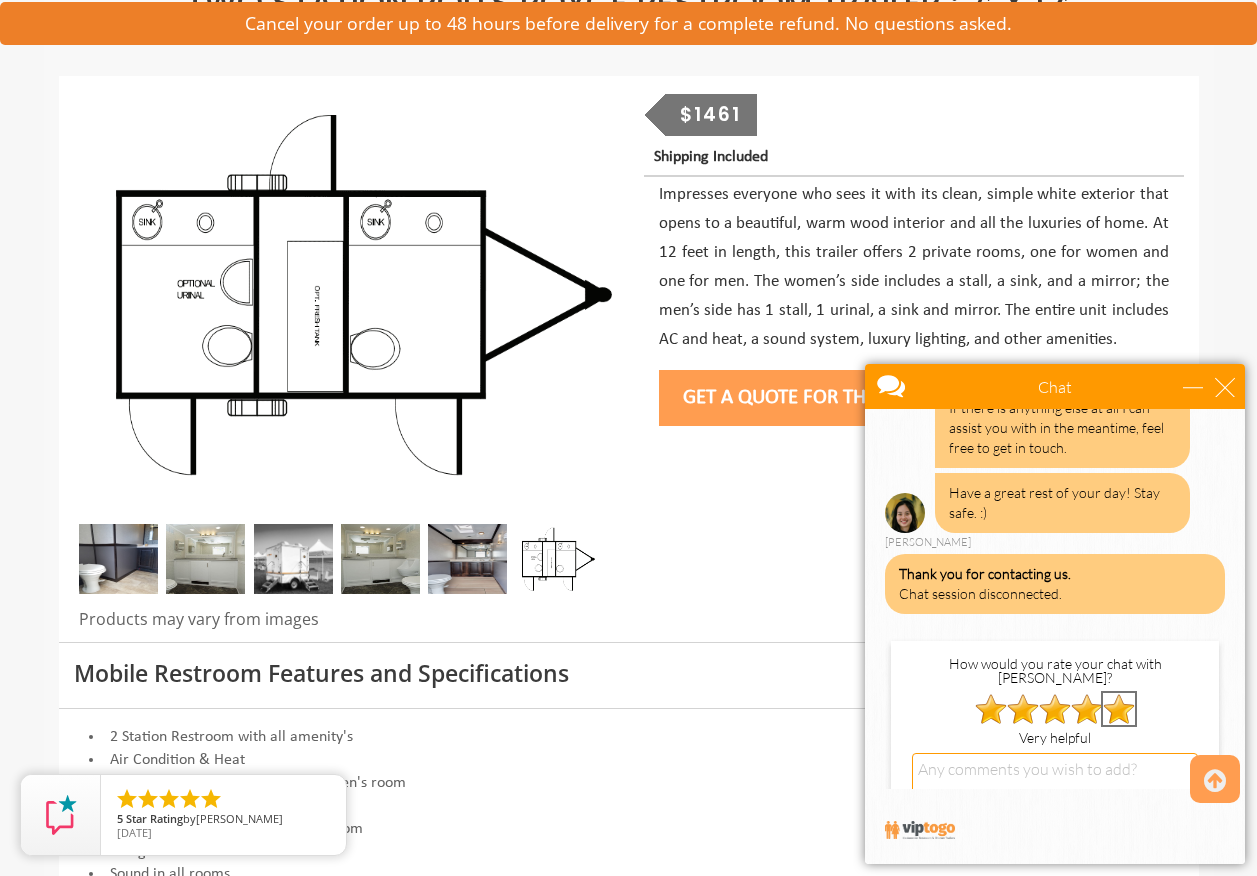 scroll, scrollTop: 1892, scrollLeft: 0, axis: vertical 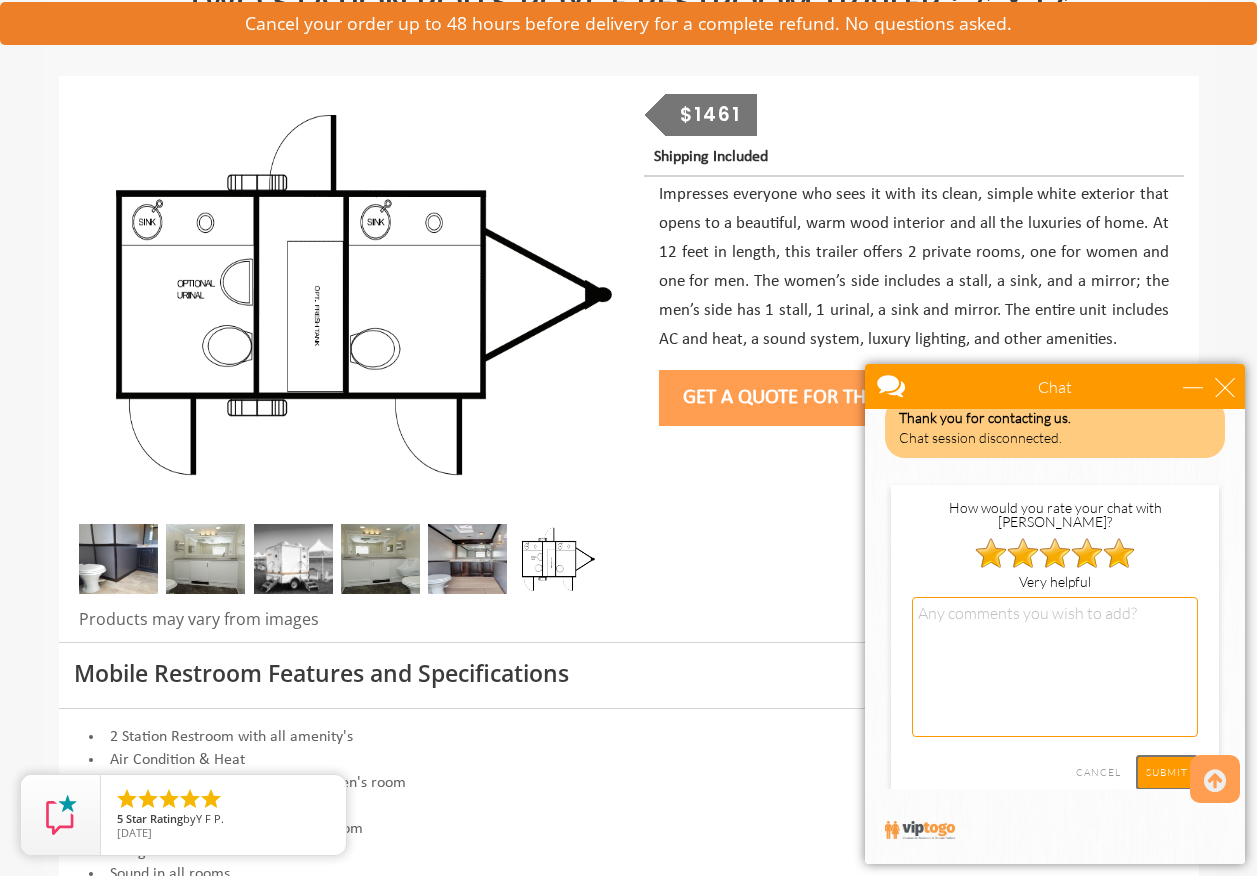 click on "SUBMIT" at bounding box center [1167, 772] 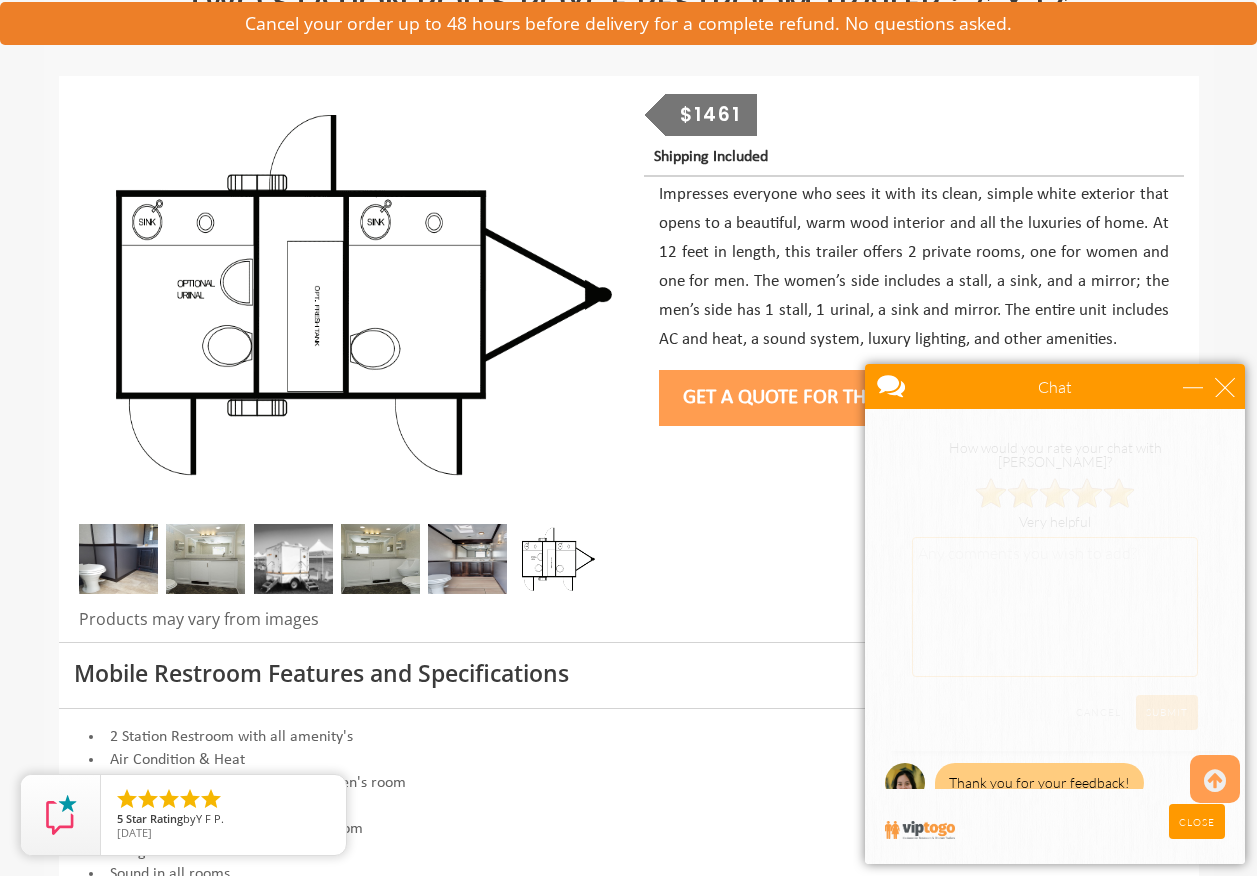 scroll, scrollTop: 1541, scrollLeft: 0, axis: vertical 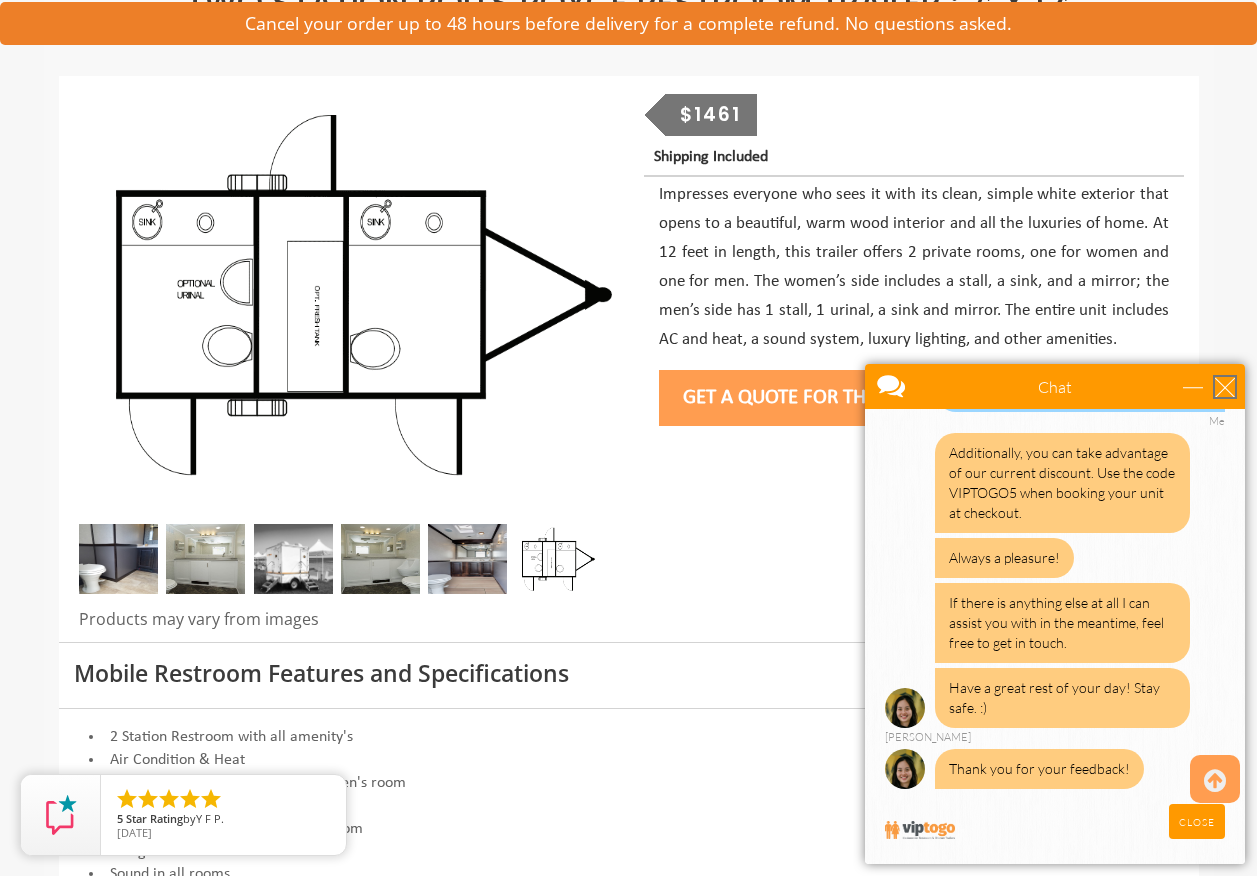 click at bounding box center [1225, 387] 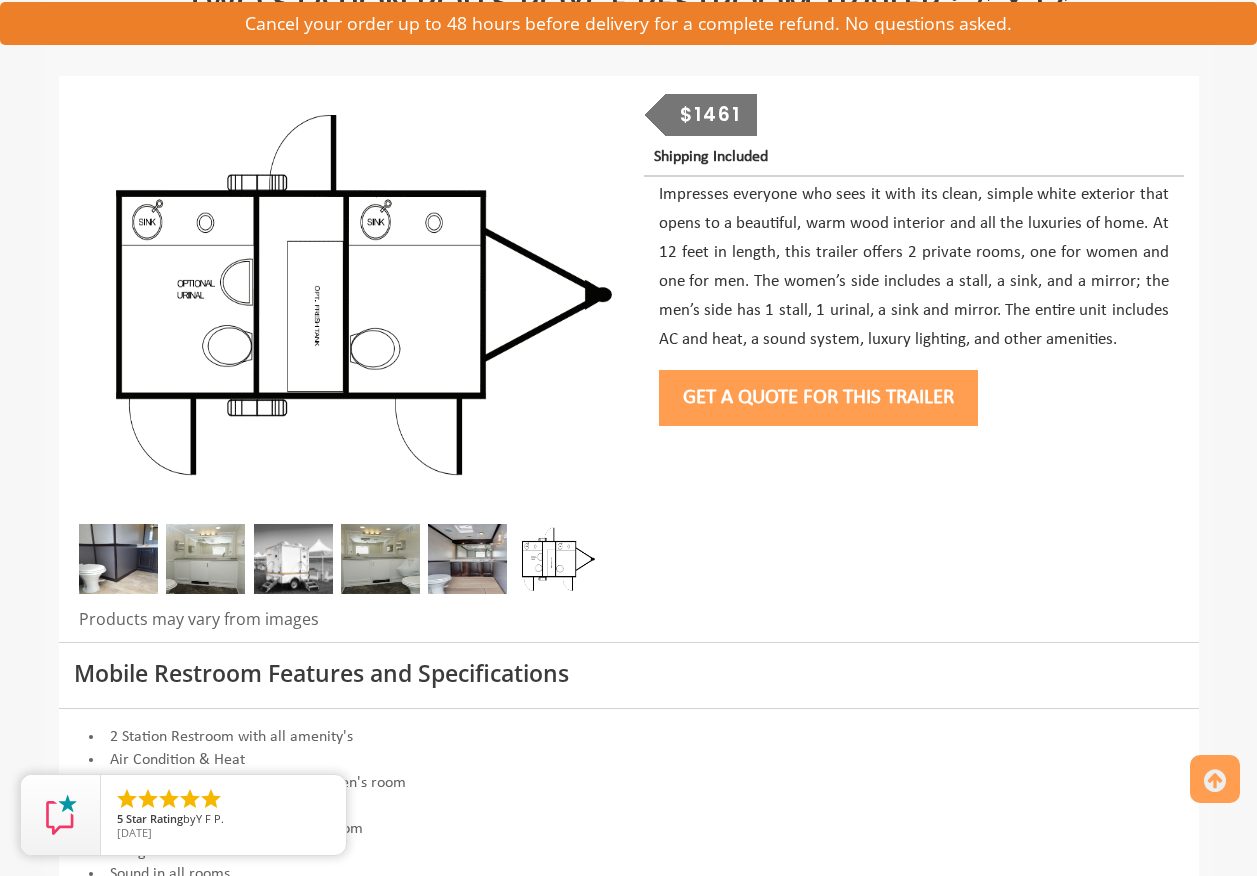 scroll, scrollTop: 0, scrollLeft: 0, axis: both 